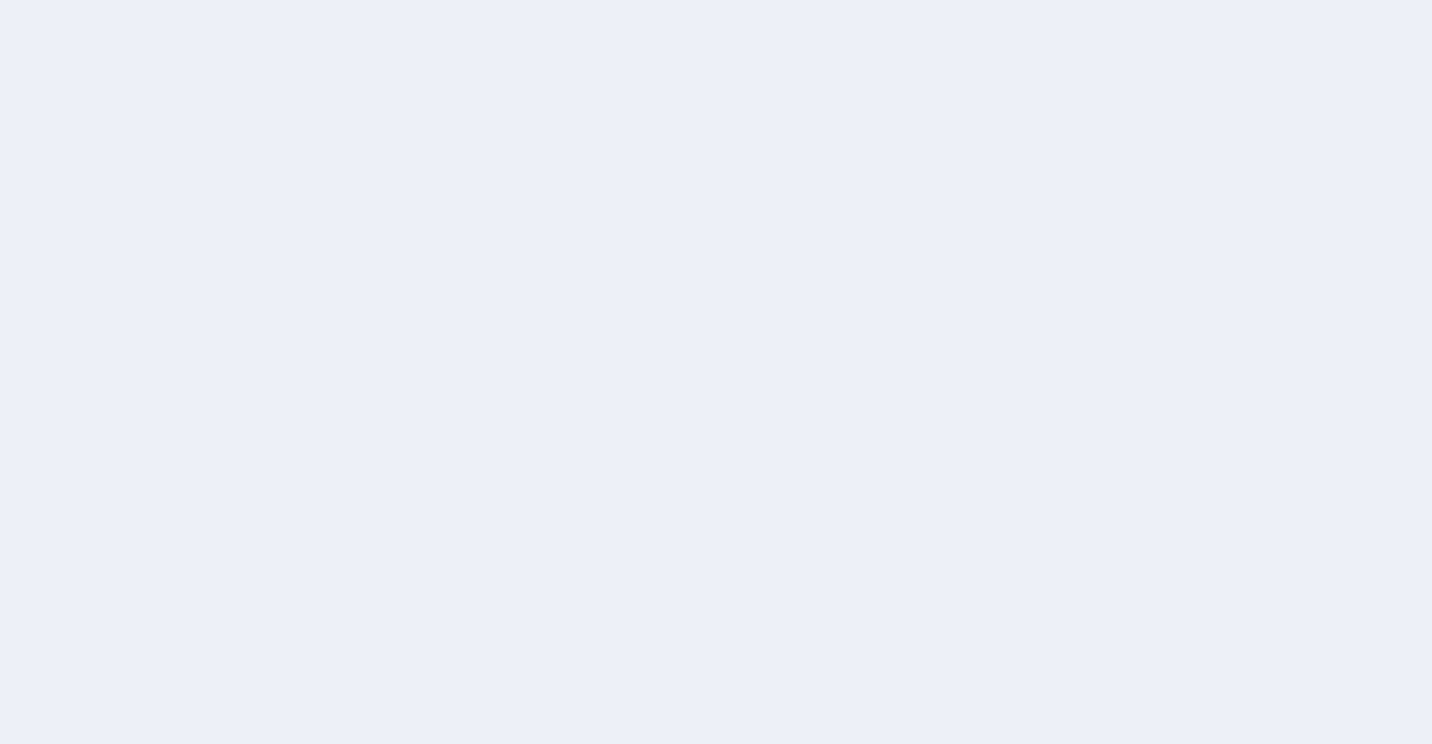scroll, scrollTop: 0, scrollLeft: 0, axis: both 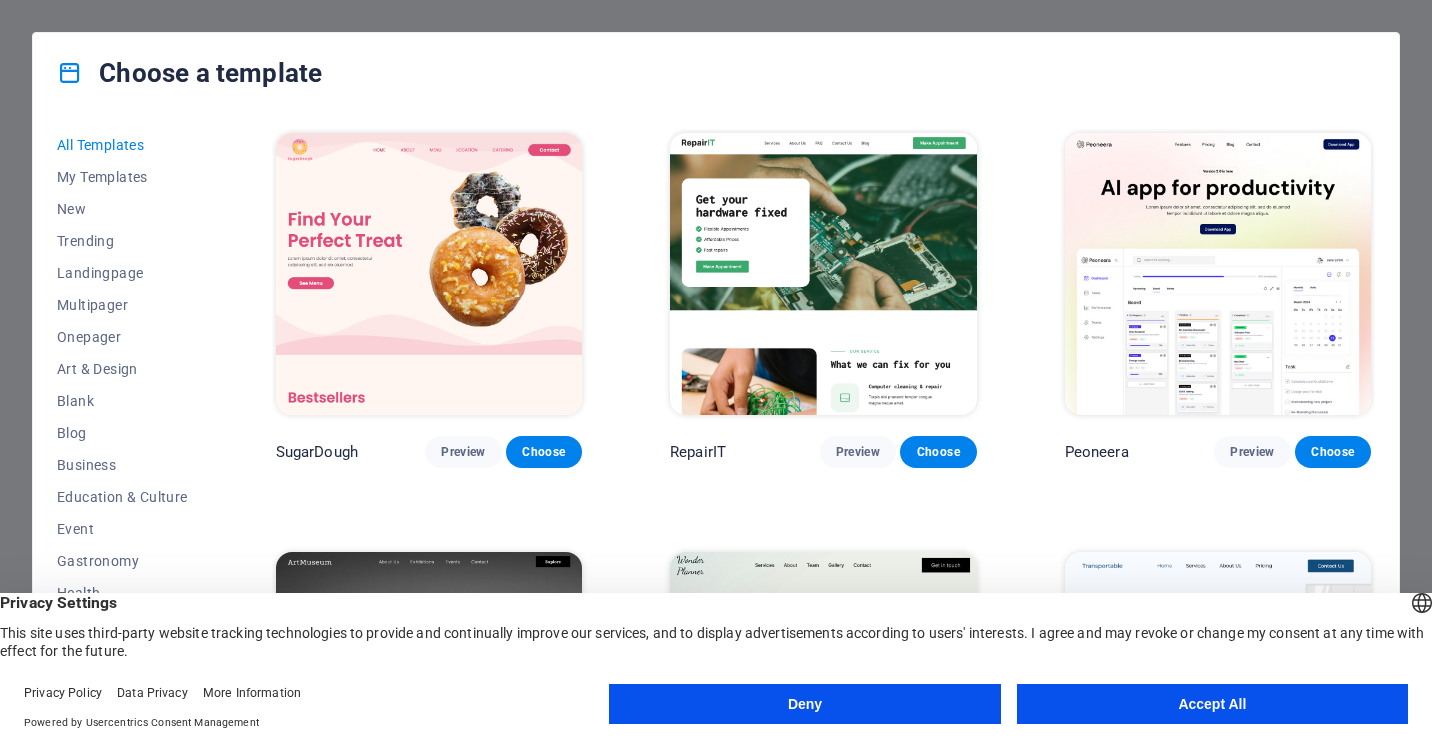 click on "Accept All" at bounding box center [1212, 704] 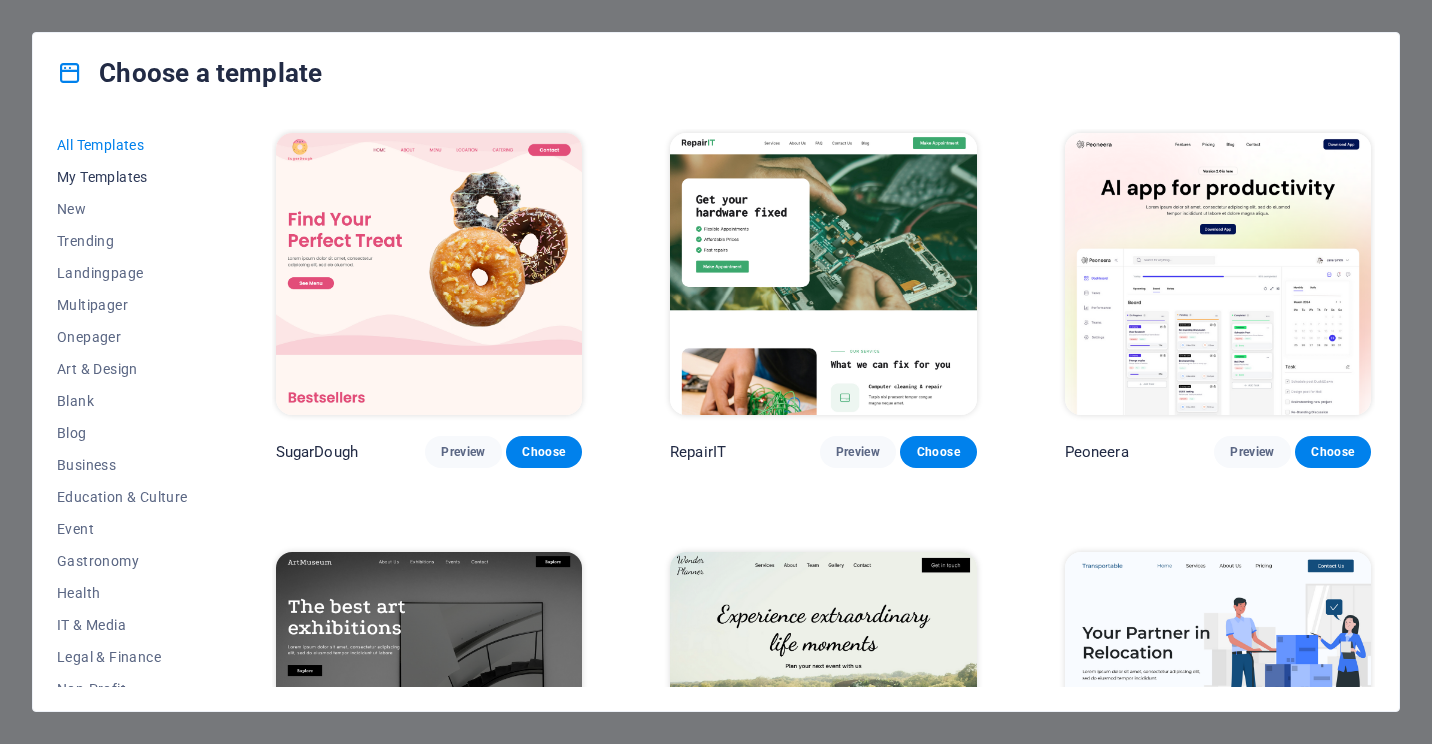 click on "My Templates" at bounding box center [122, 177] 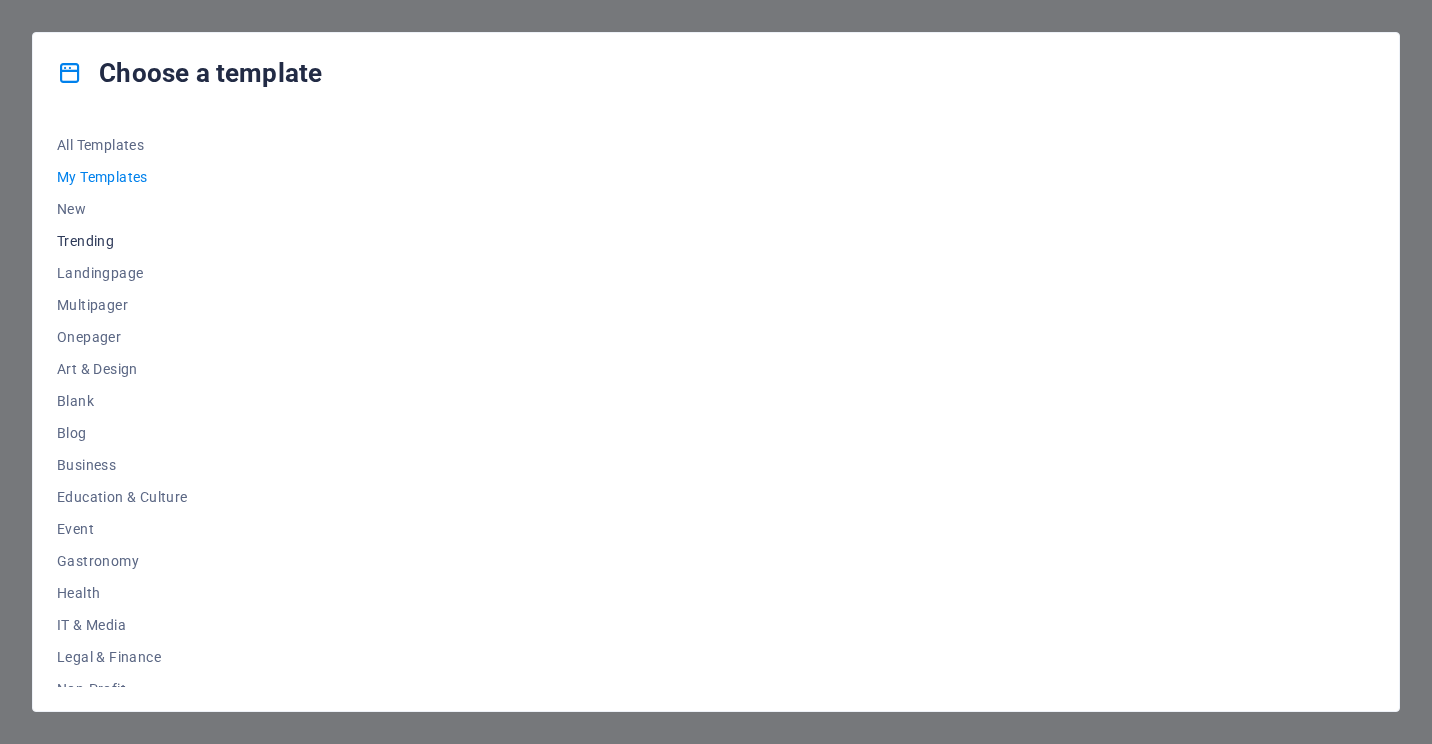 click on "Trending" at bounding box center (122, 241) 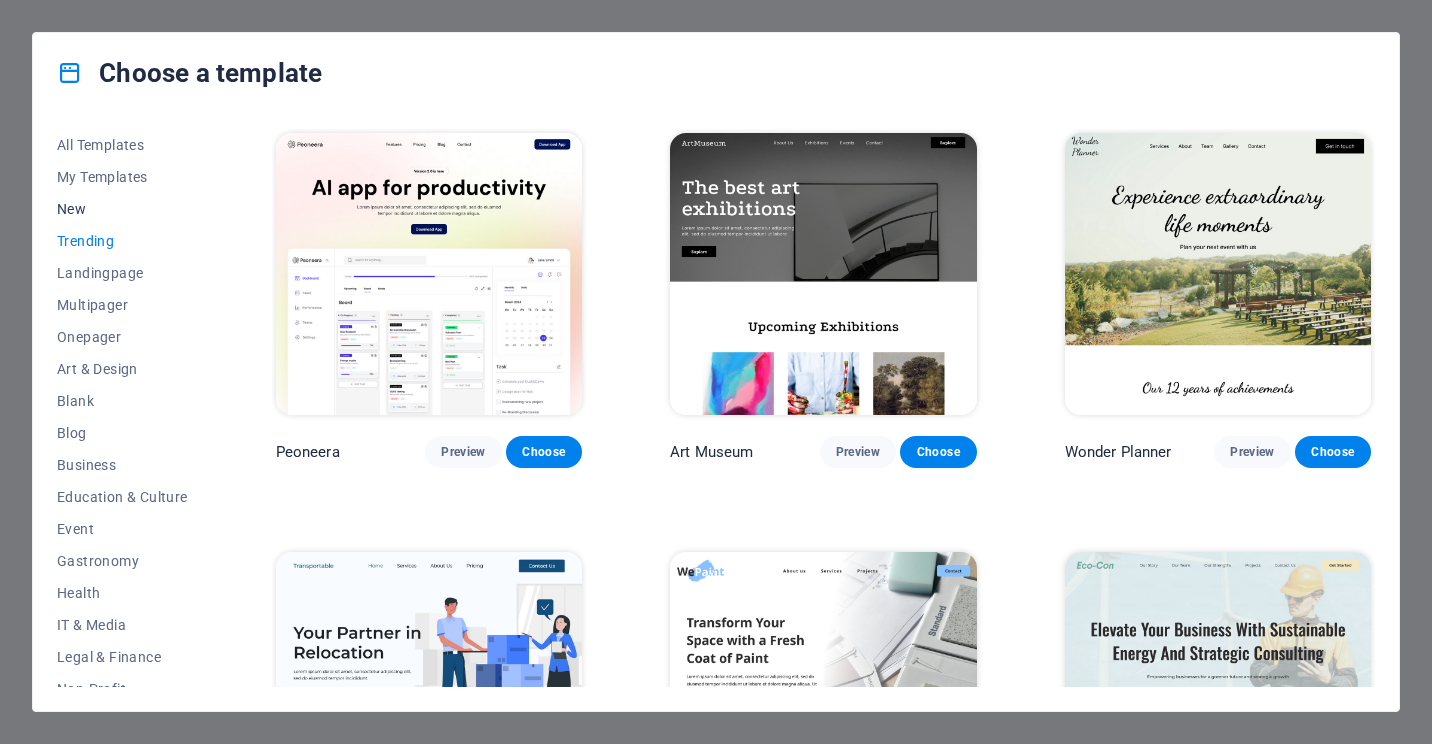 click on "New" at bounding box center (122, 209) 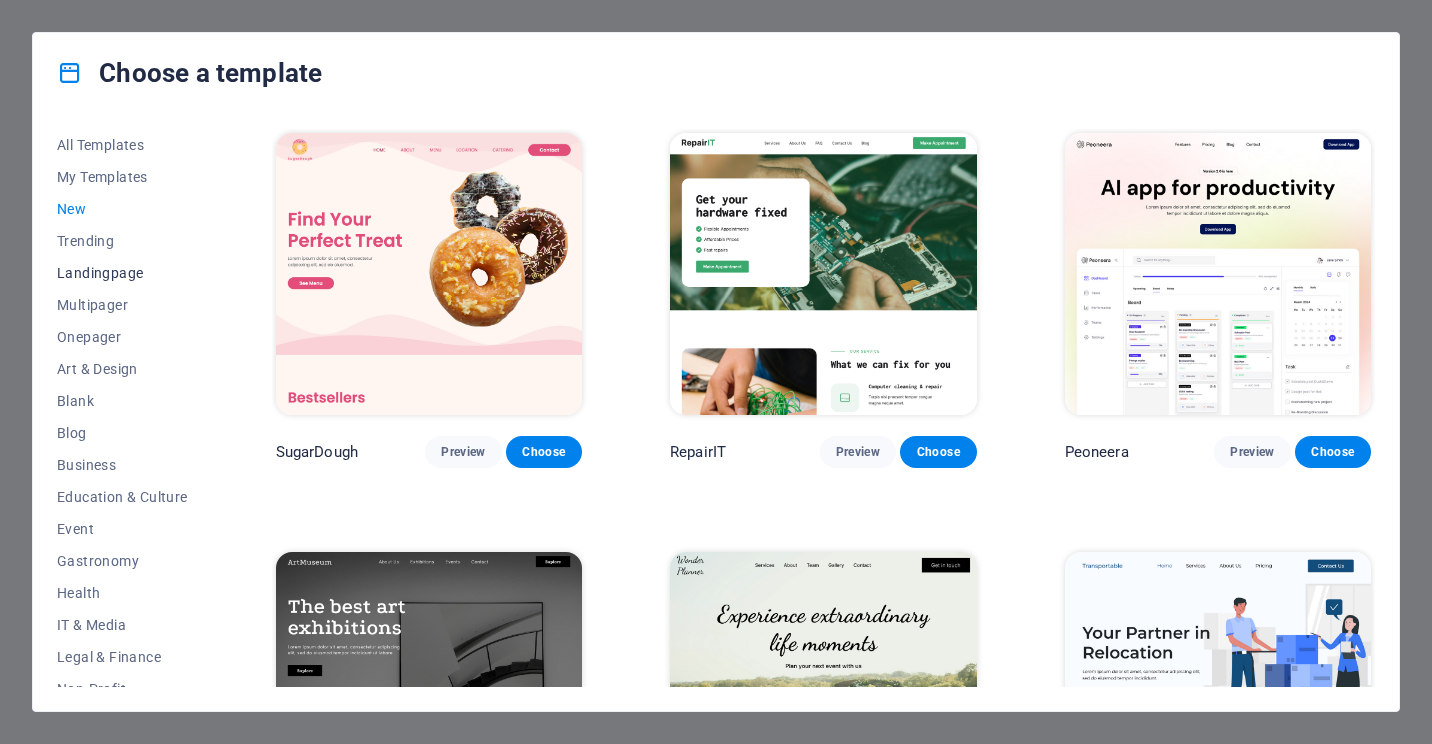 click on "Landingpage" at bounding box center [122, 273] 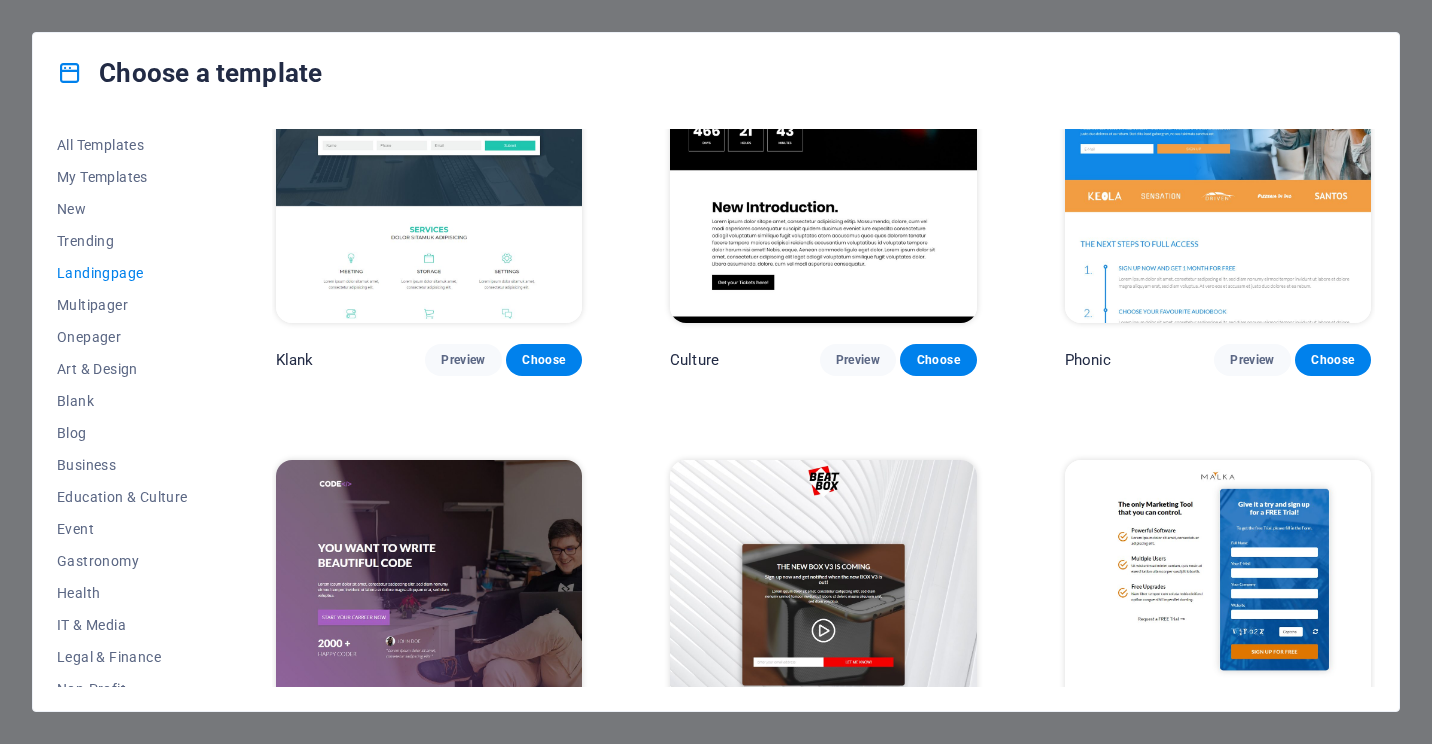 scroll, scrollTop: 0, scrollLeft: 0, axis: both 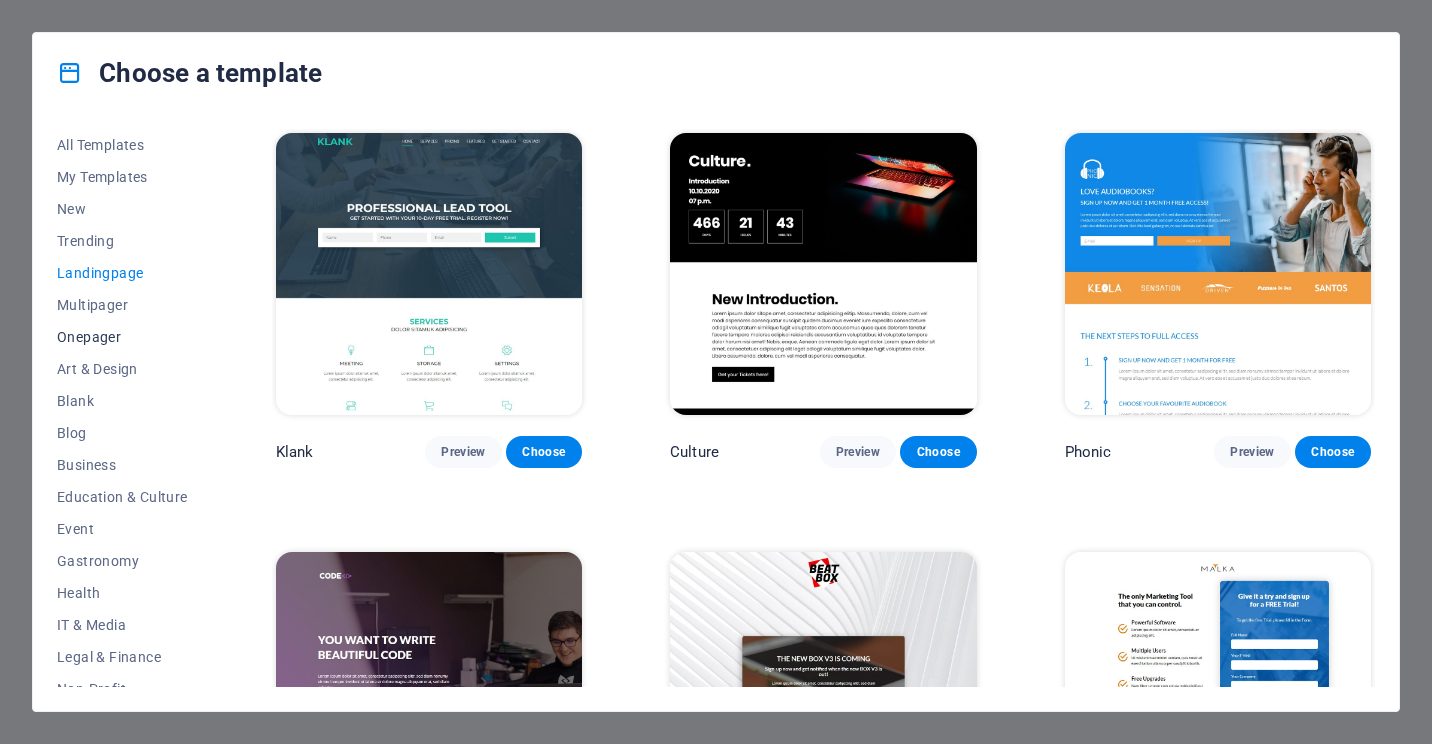click on "Onepager" at bounding box center [122, 337] 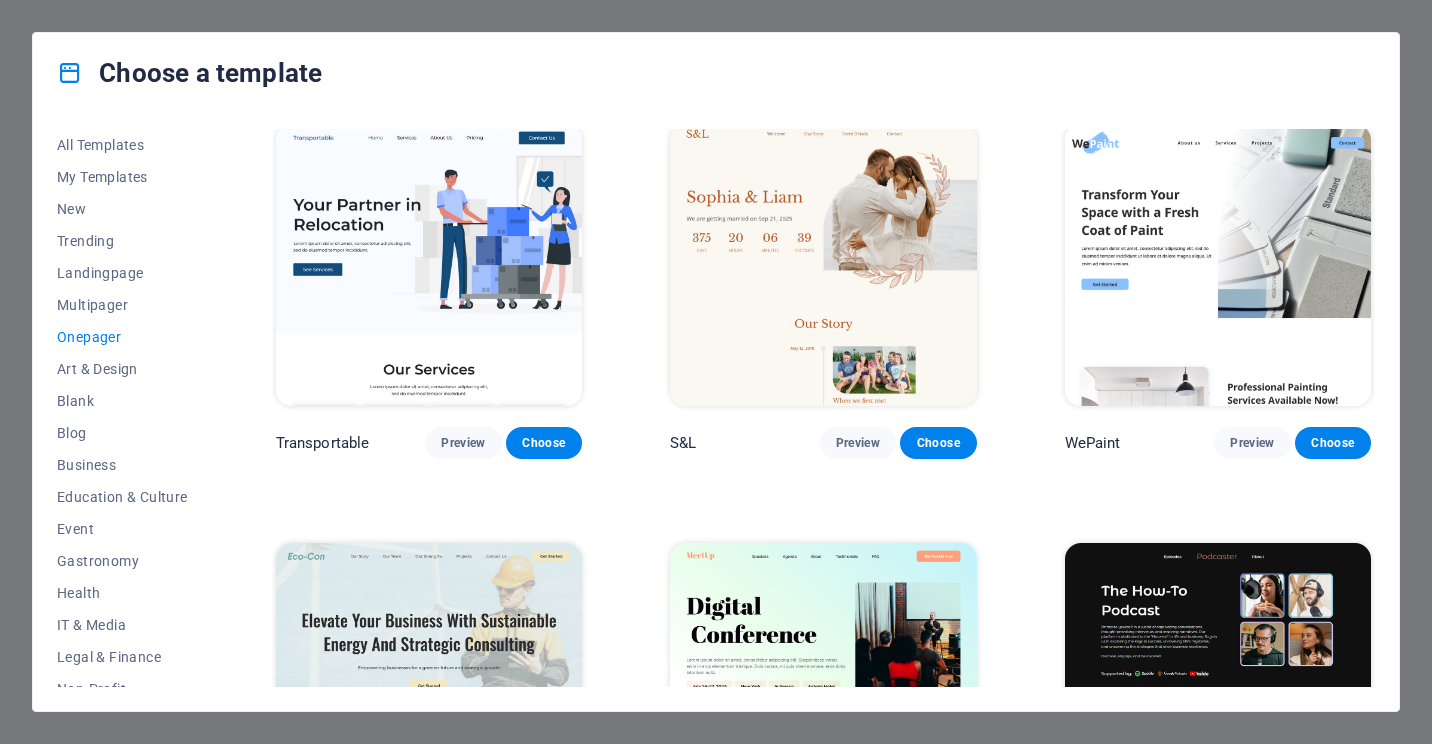 scroll, scrollTop: 0, scrollLeft: 0, axis: both 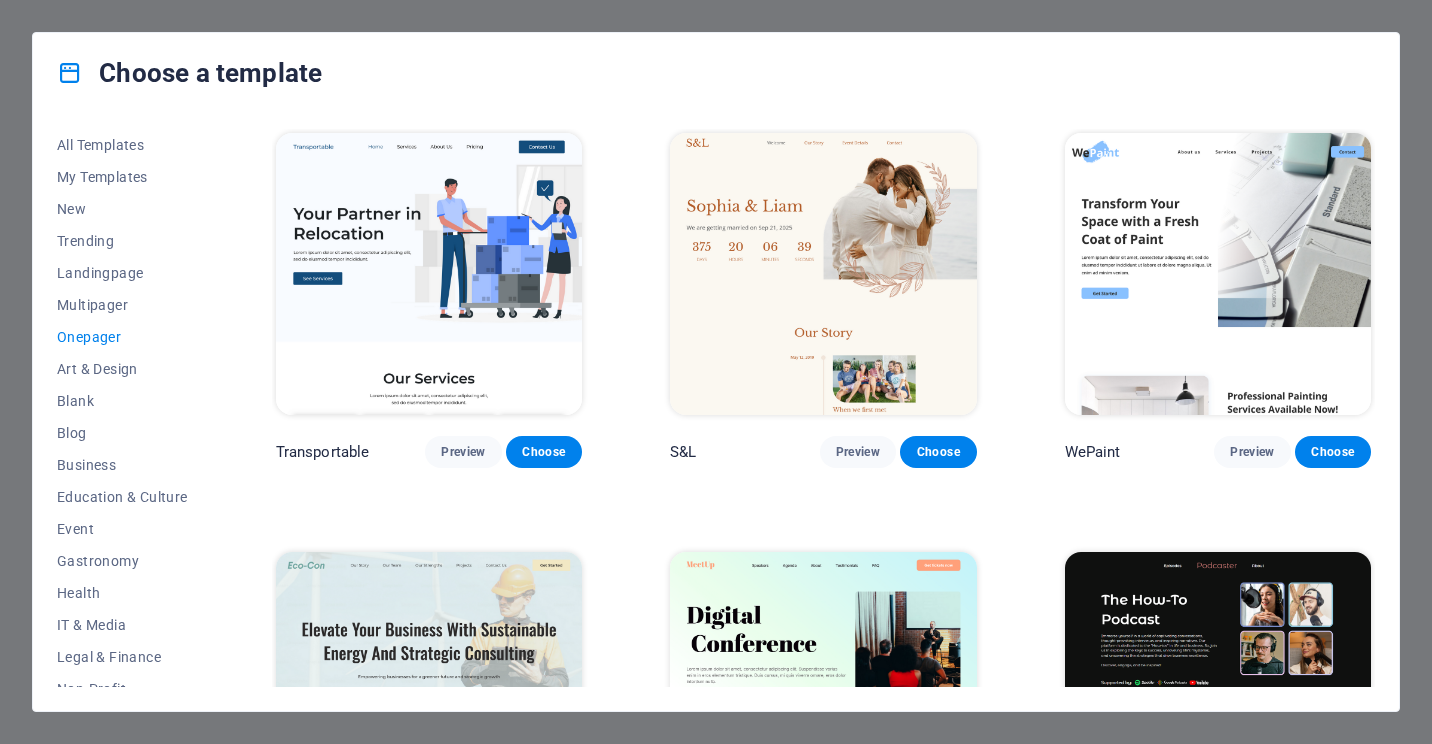 type 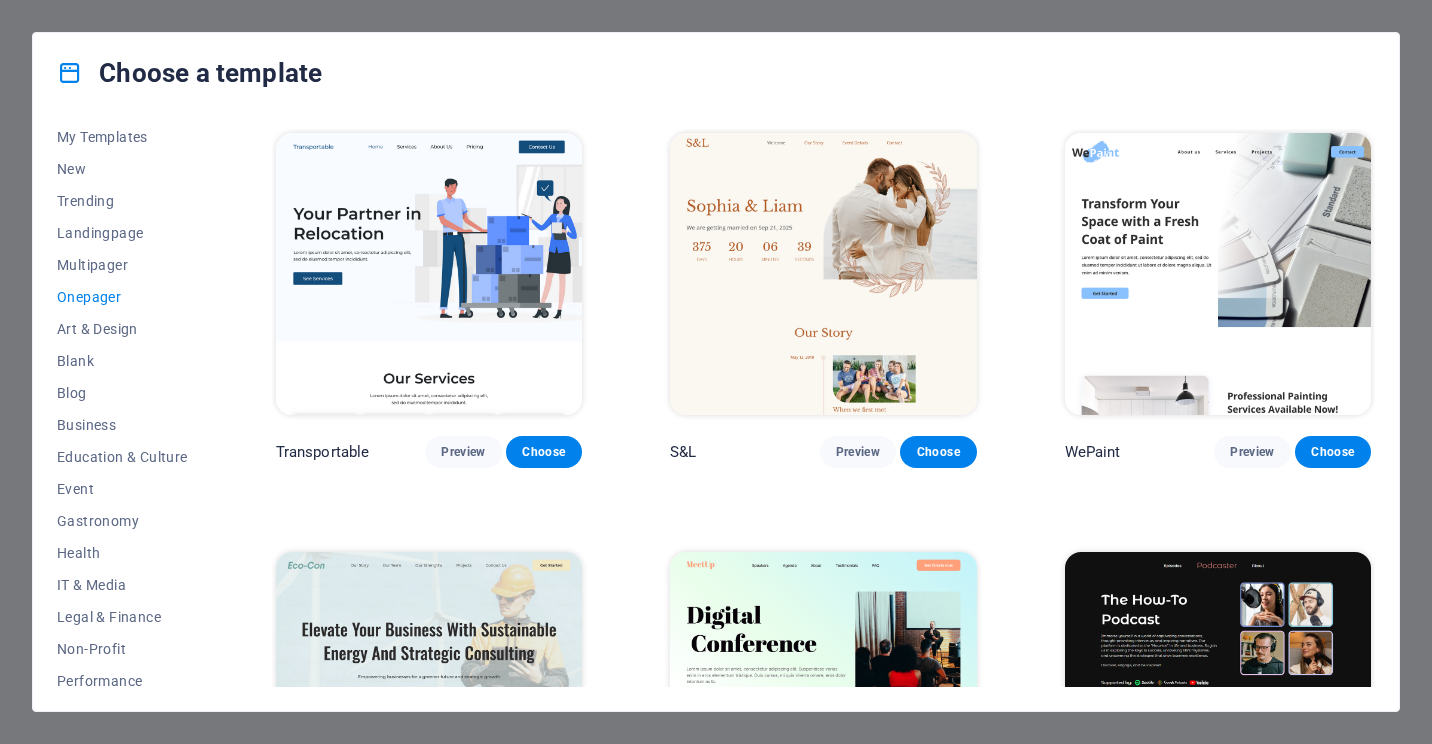 scroll, scrollTop: 0, scrollLeft: 0, axis: both 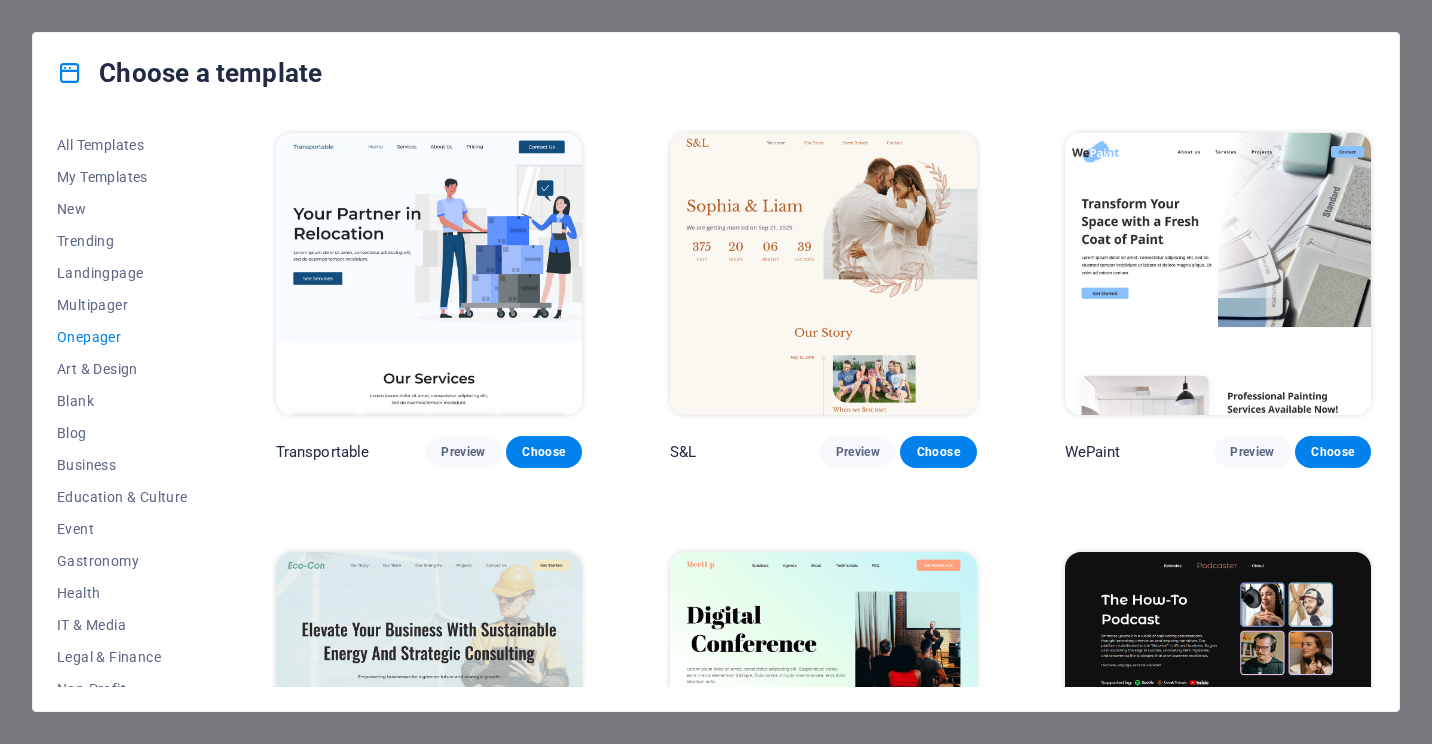 click on "Transportable Preview Choose S&L Preview Choose WePaint Preview Choose Eco-Con Preview Choose MeetUp Preview Choose Podcaster Preview Choose UrbanNest Interiors Preview Choose Green Change Preview Choose Cleaner Preview Choose Johanna James Preview Choose Drive Preview Choose Wanderlust Preview Choose BERLIN Preview Choose Gadgets Preview Choose Max Hatzy Preview Choose Handyman Preview Choose Blogger Preview Choose Création Preview Choose Pesk Preview Choose Priodas Preview Choose Wireframe One Preview Choose Evergreen Preview Choose Kids-Events Preview Choose CleanCar Preview Choose Protector Preview Choose Pizzeria Di Dio Preview Choose Vinyasa Preview Choose Maki Preview Choose Woody Preview Choose BRGs Preview Choose Genius Preview Choose Volare Preview Choose Mr. LockSmith Preview Choose Fullprint Preview Choose Financia Preview Choose Green mile Preview Choose CarCity Preview Choose The Gallery Preview Choose Educare Preview Choose Smiile Preview Choose Mielo Preview Choose Sharky Fitness Preview Opus" at bounding box center [823, 5121] 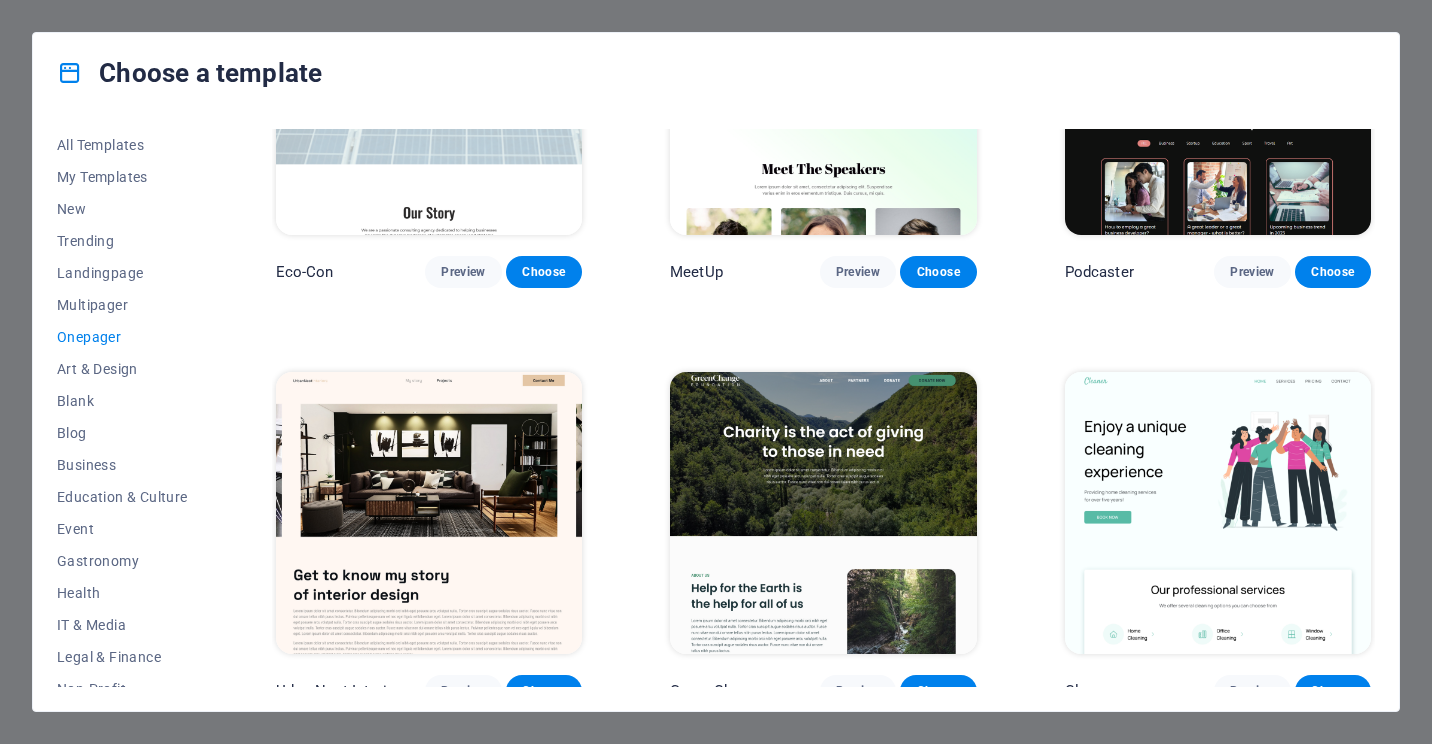 scroll, scrollTop: 0, scrollLeft: 0, axis: both 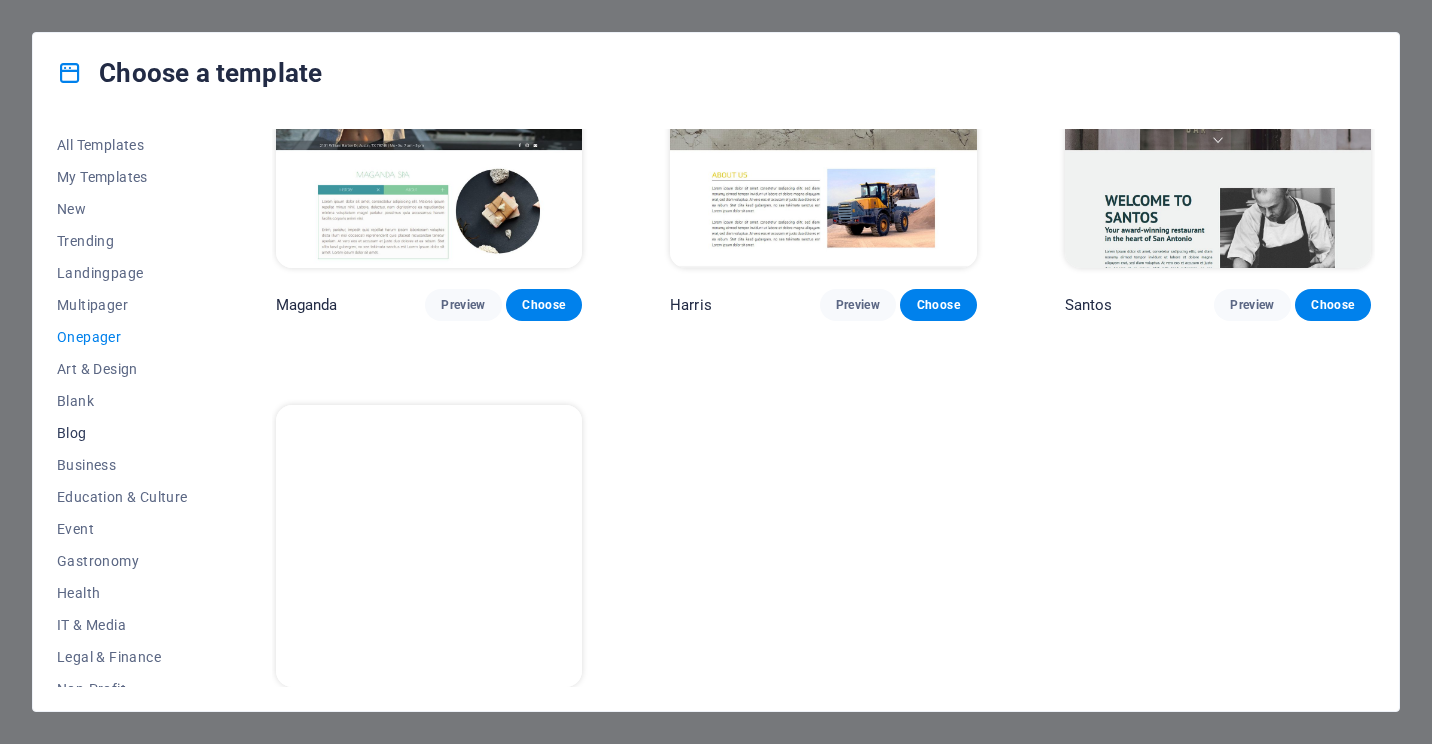 click on "Blog" at bounding box center (122, 433) 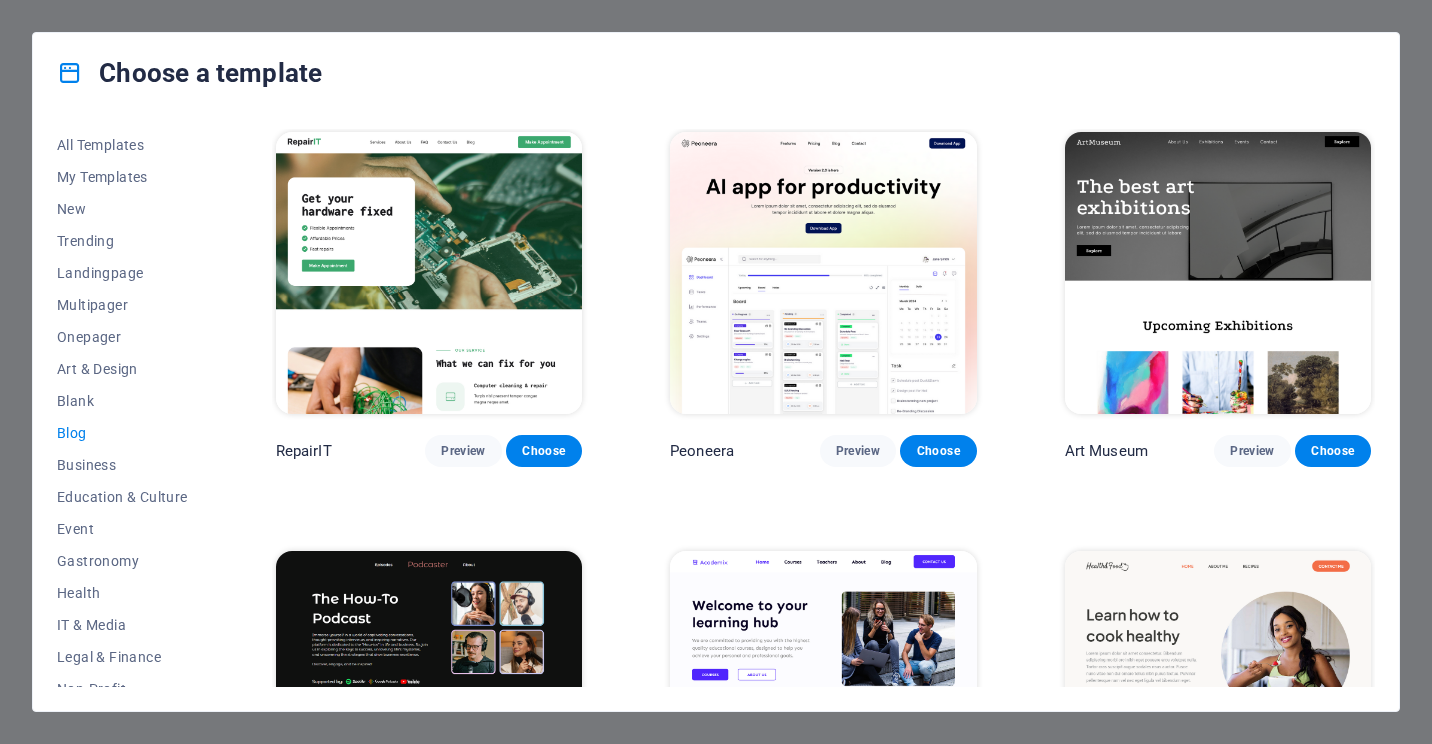 scroll, scrollTop: 0, scrollLeft: 0, axis: both 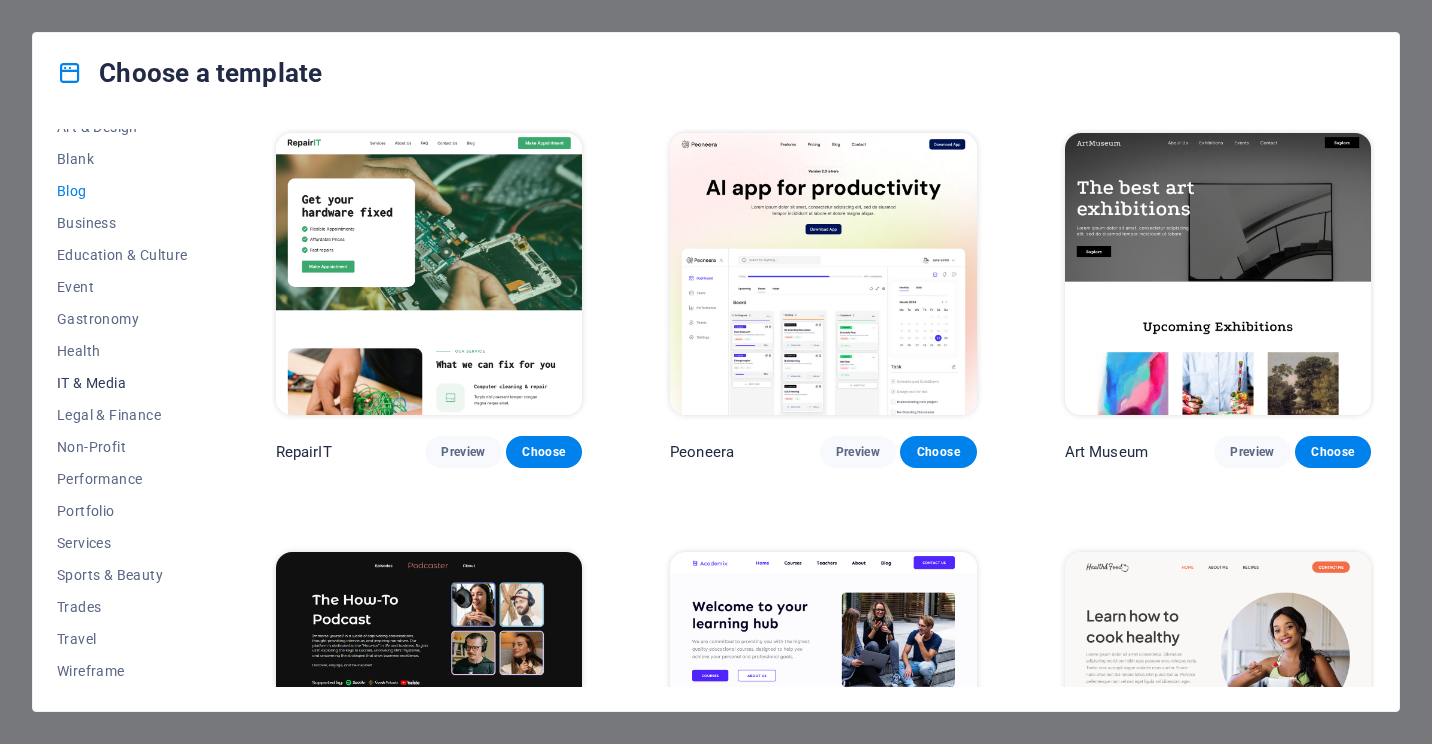 click on "IT & Media" at bounding box center (122, 383) 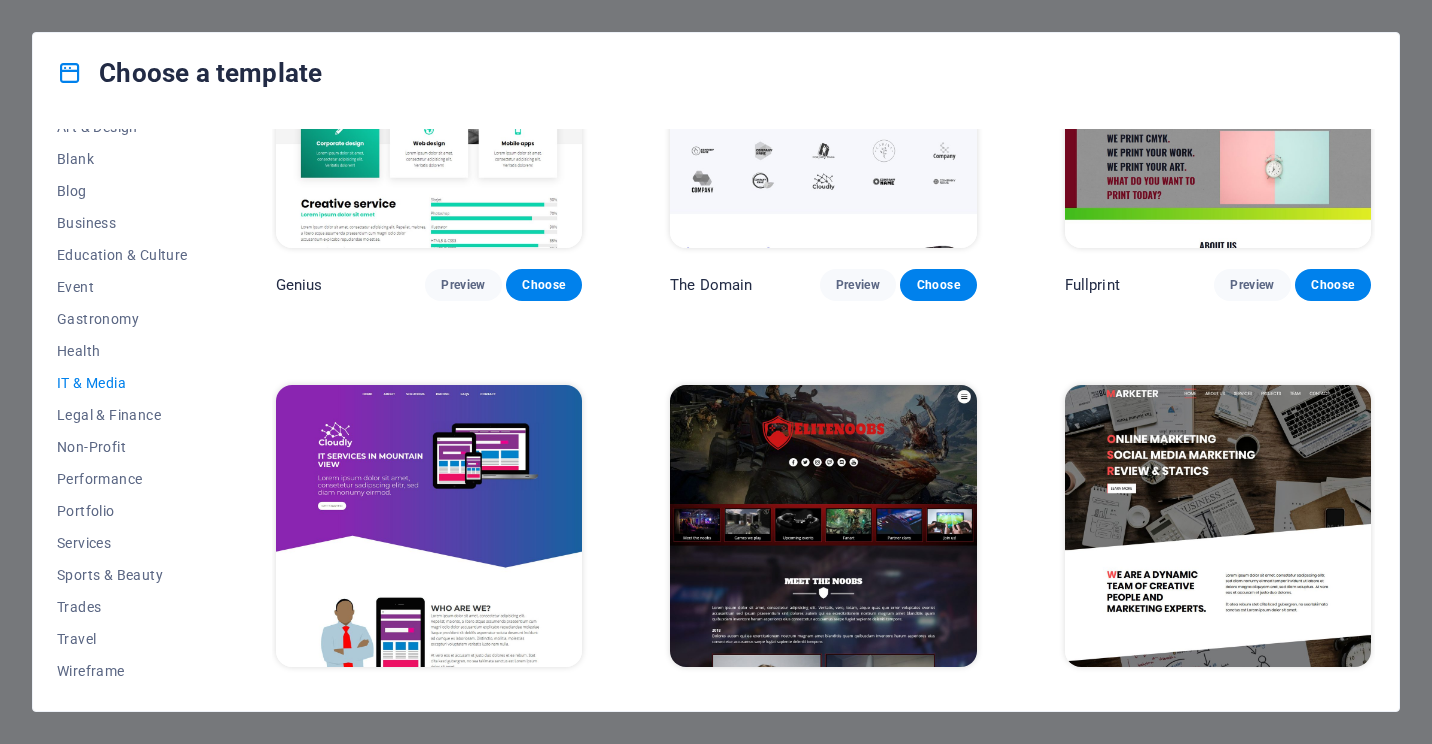 scroll, scrollTop: 1030, scrollLeft: 0, axis: vertical 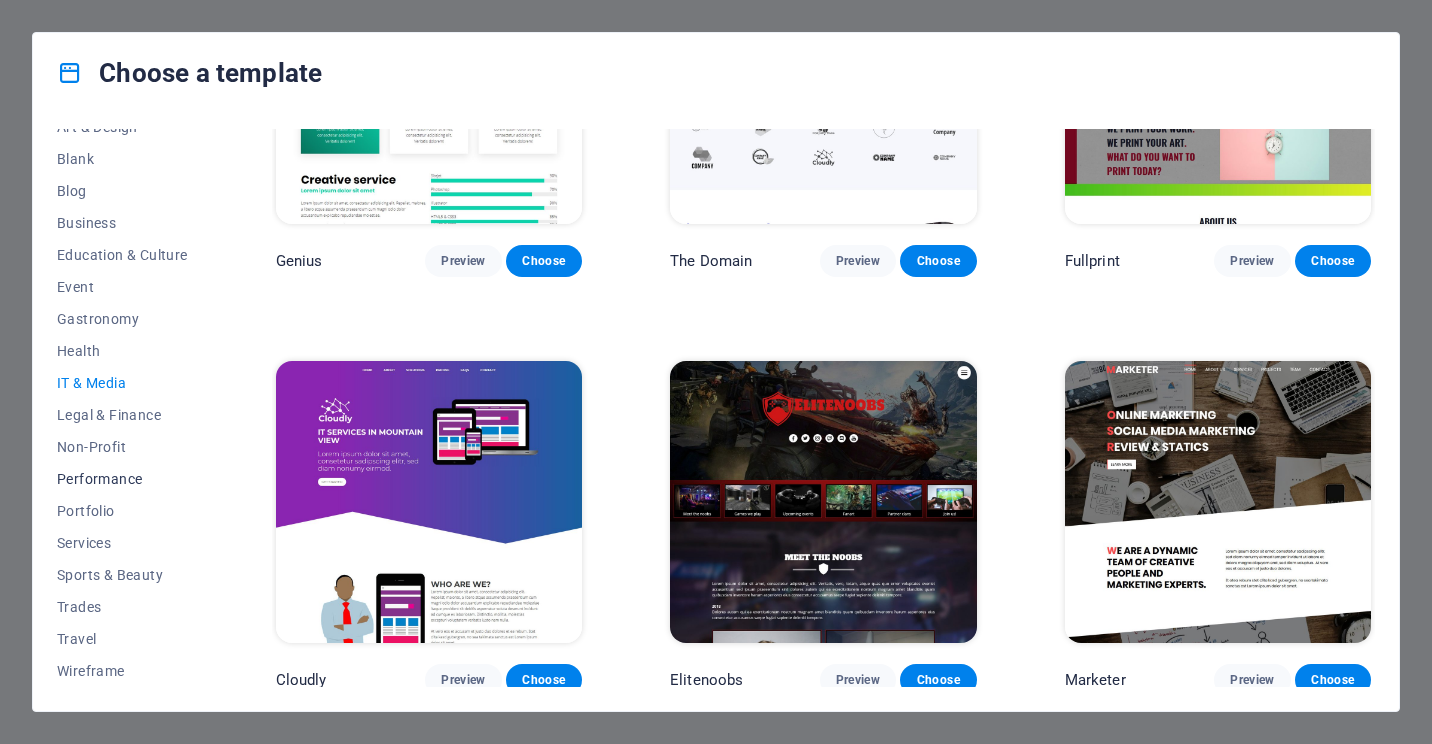 click on "Performance" at bounding box center (122, 479) 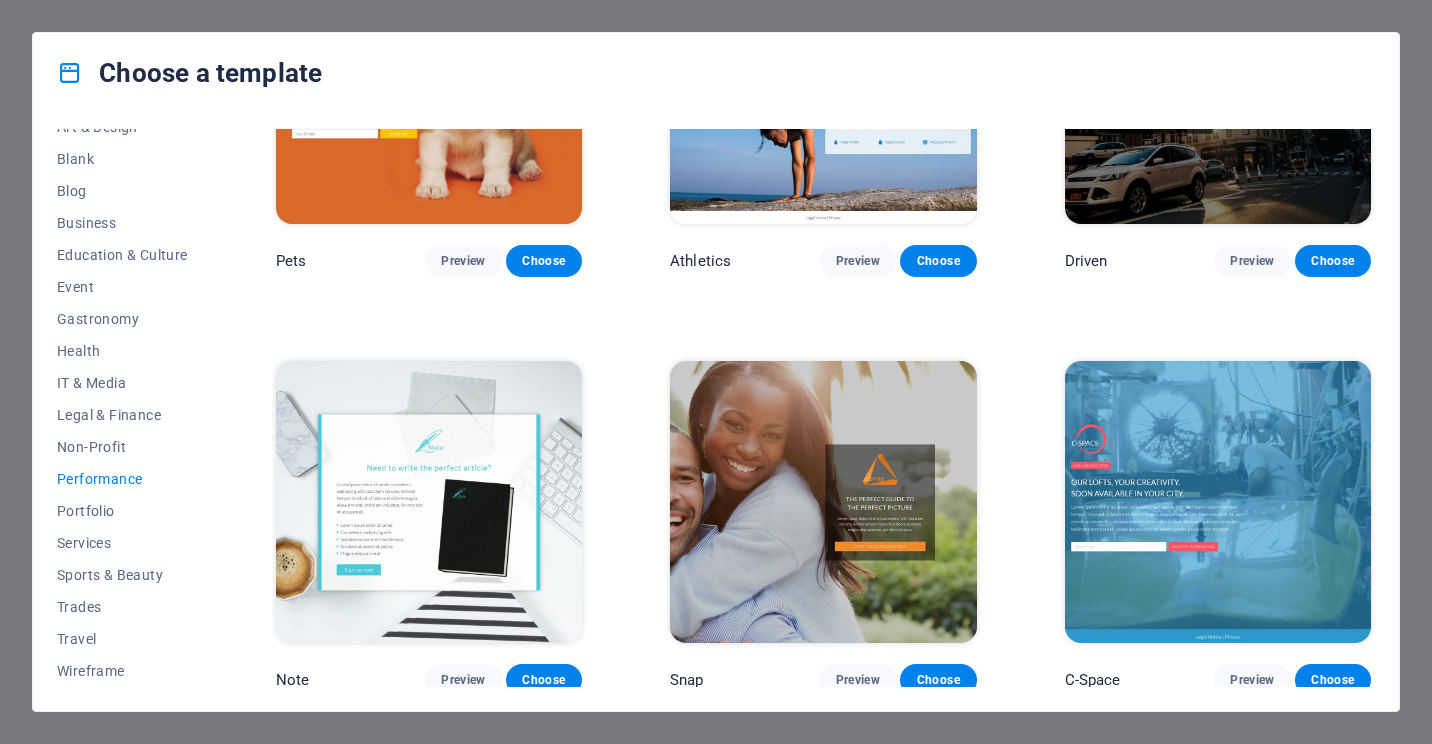 scroll, scrollTop: 0, scrollLeft: 0, axis: both 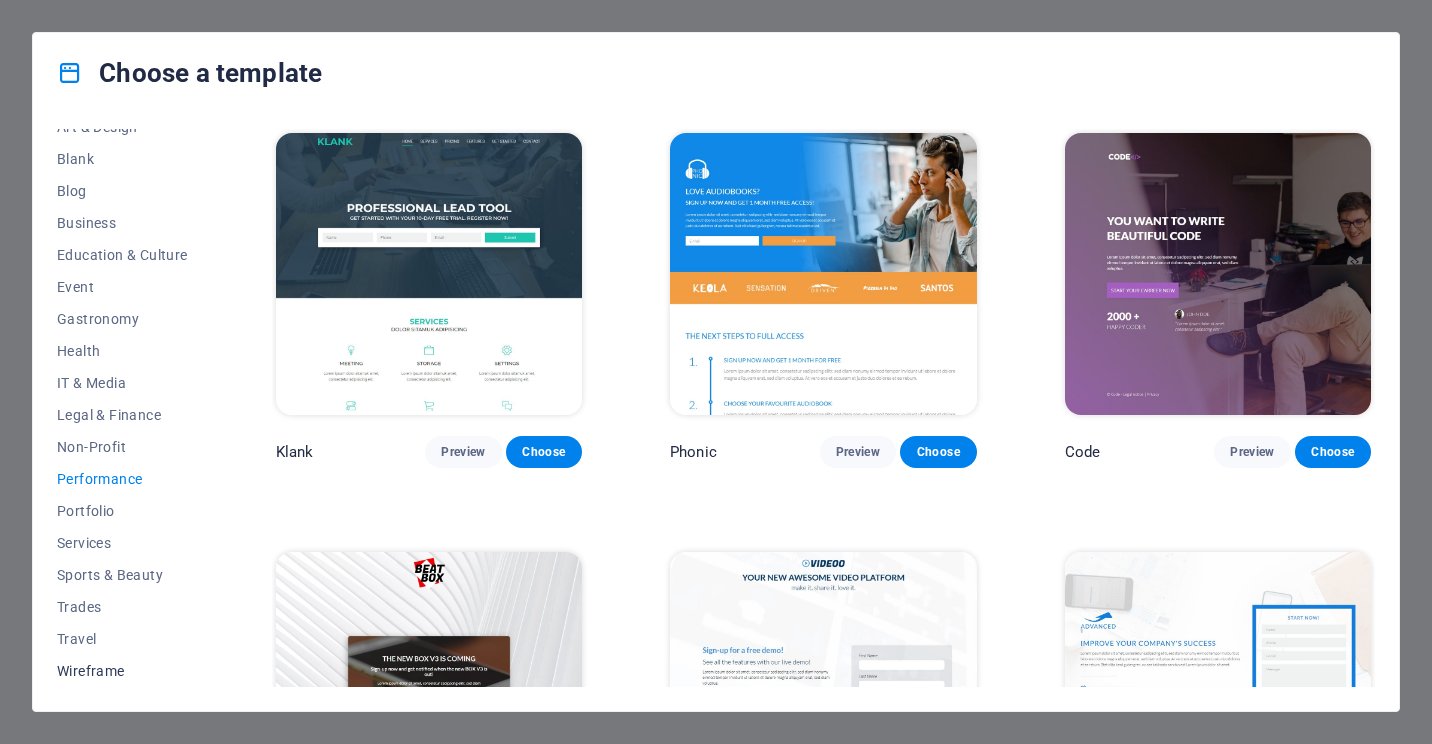 click on "Wireframe" at bounding box center (122, 671) 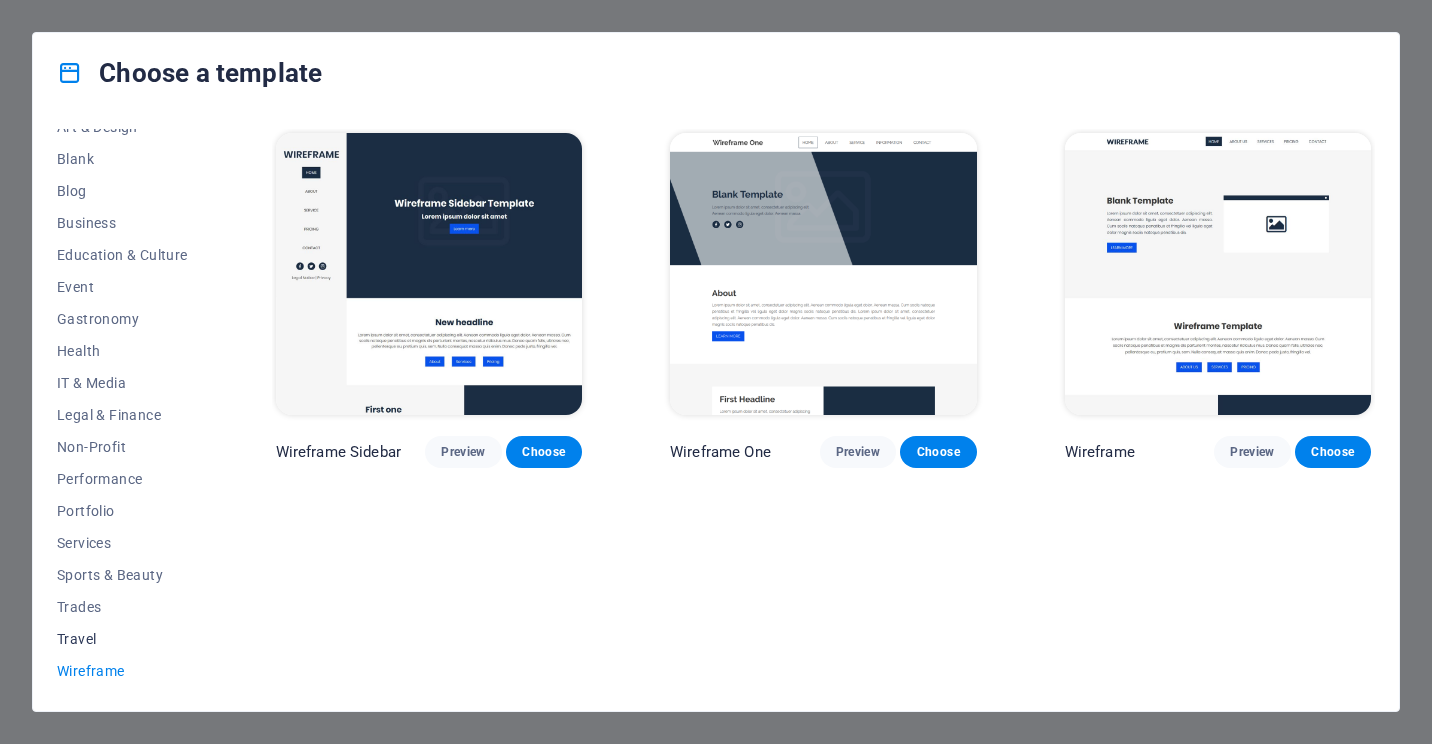 click on "Travel" at bounding box center [122, 639] 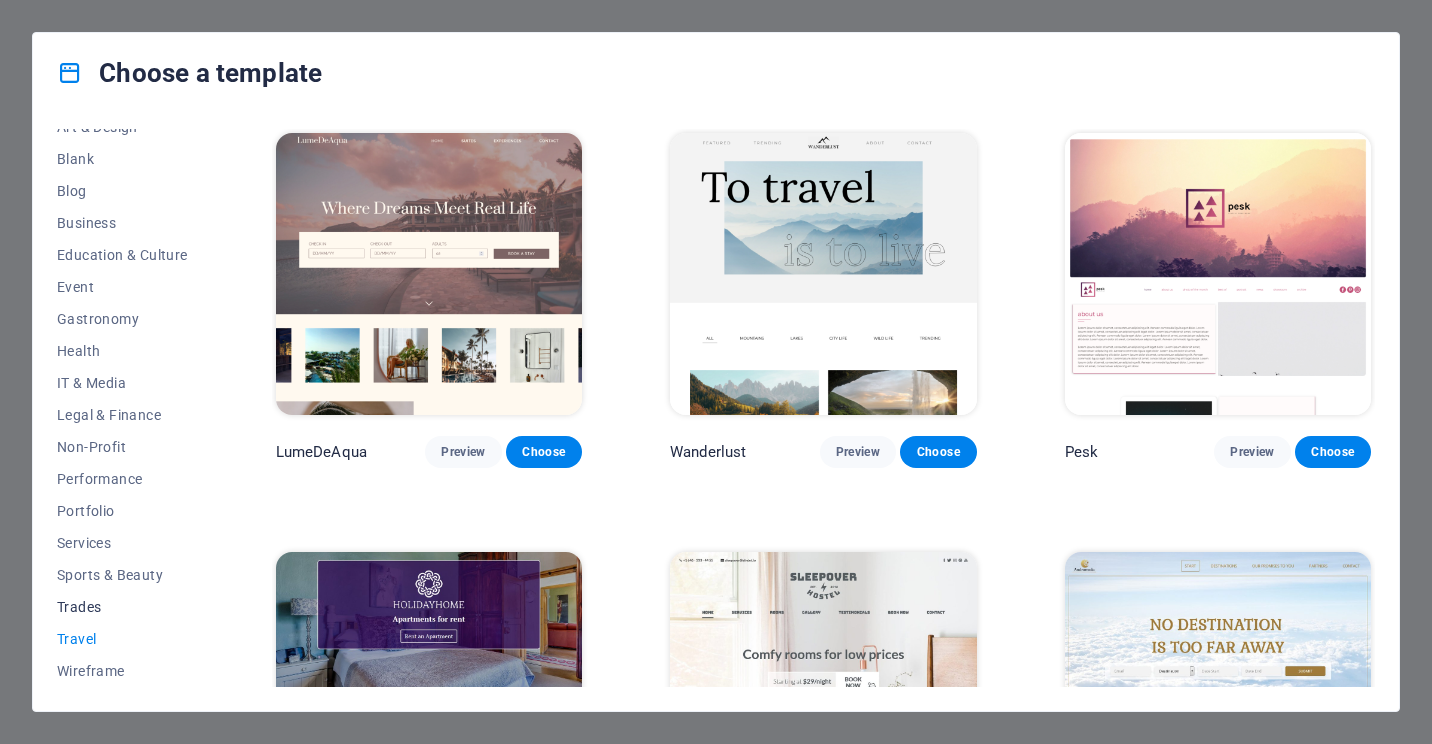 click on "Trades" at bounding box center (122, 607) 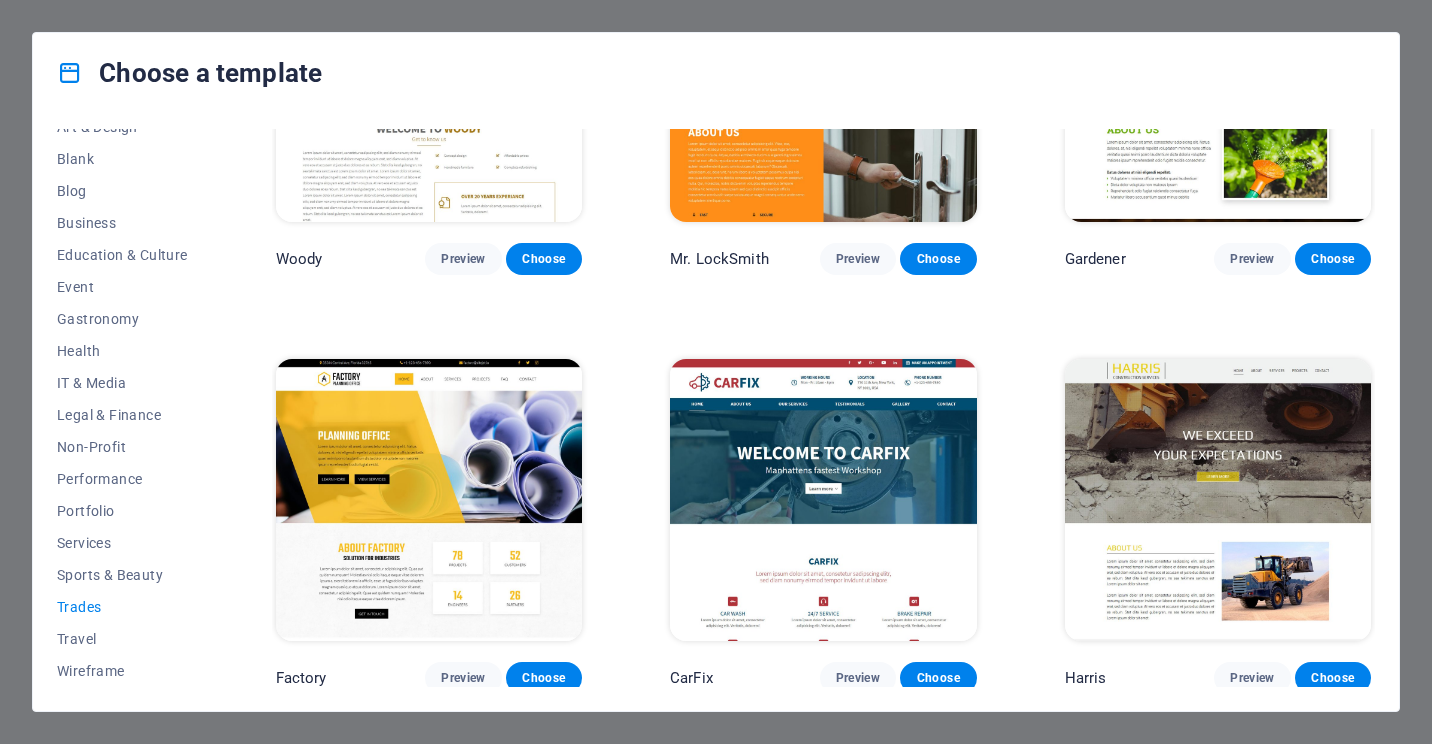scroll, scrollTop: 0, scrollLeft: 0, axis: both 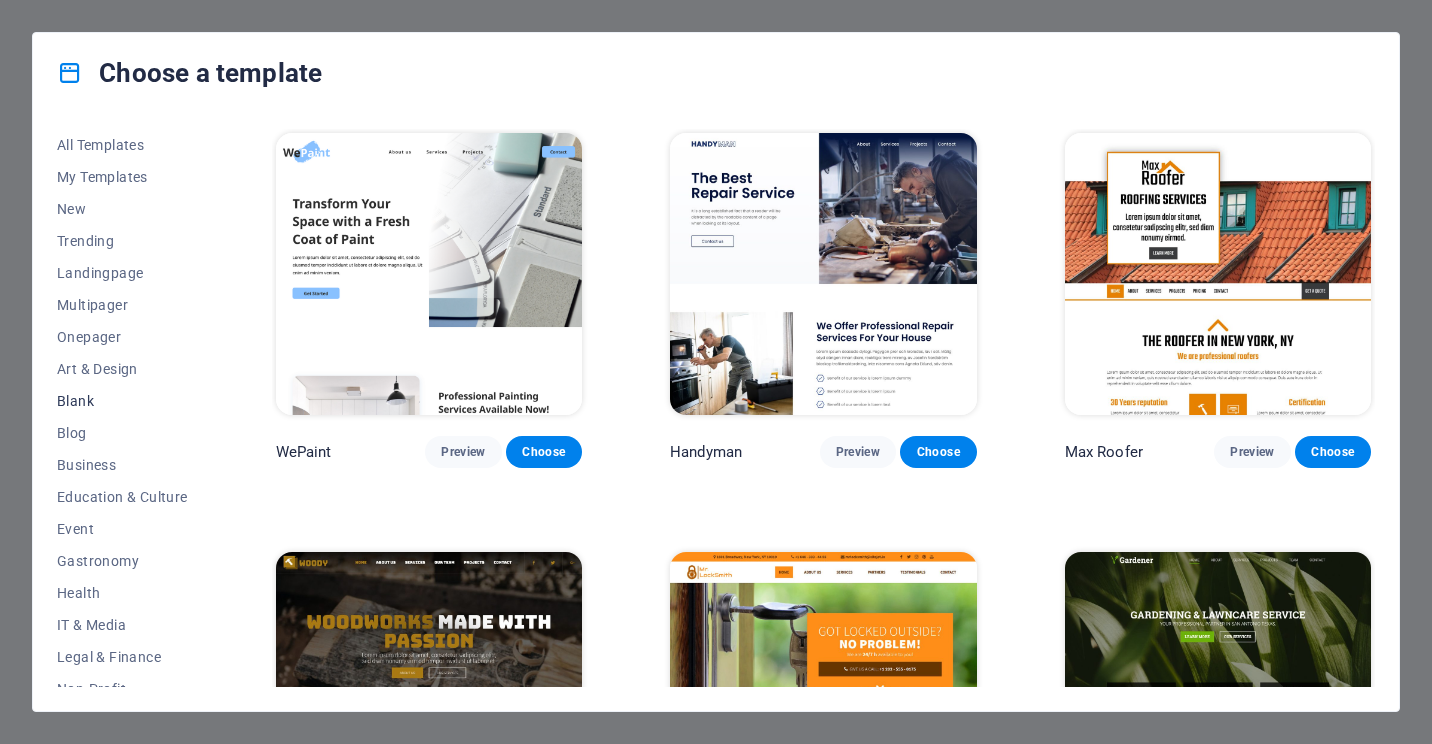 click on "Blank" at bounding box center [122, 401] 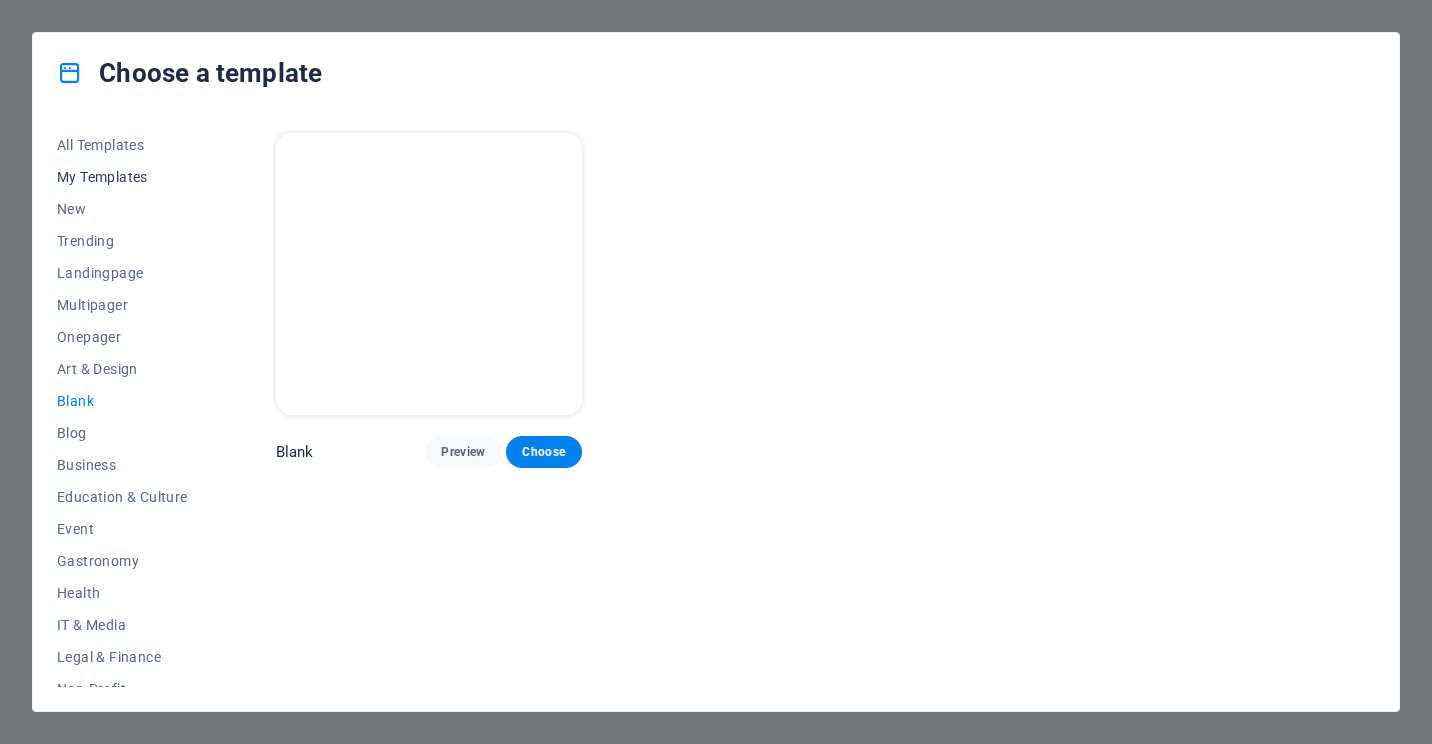 click on "My Templates" at bounding box center (122, 177) 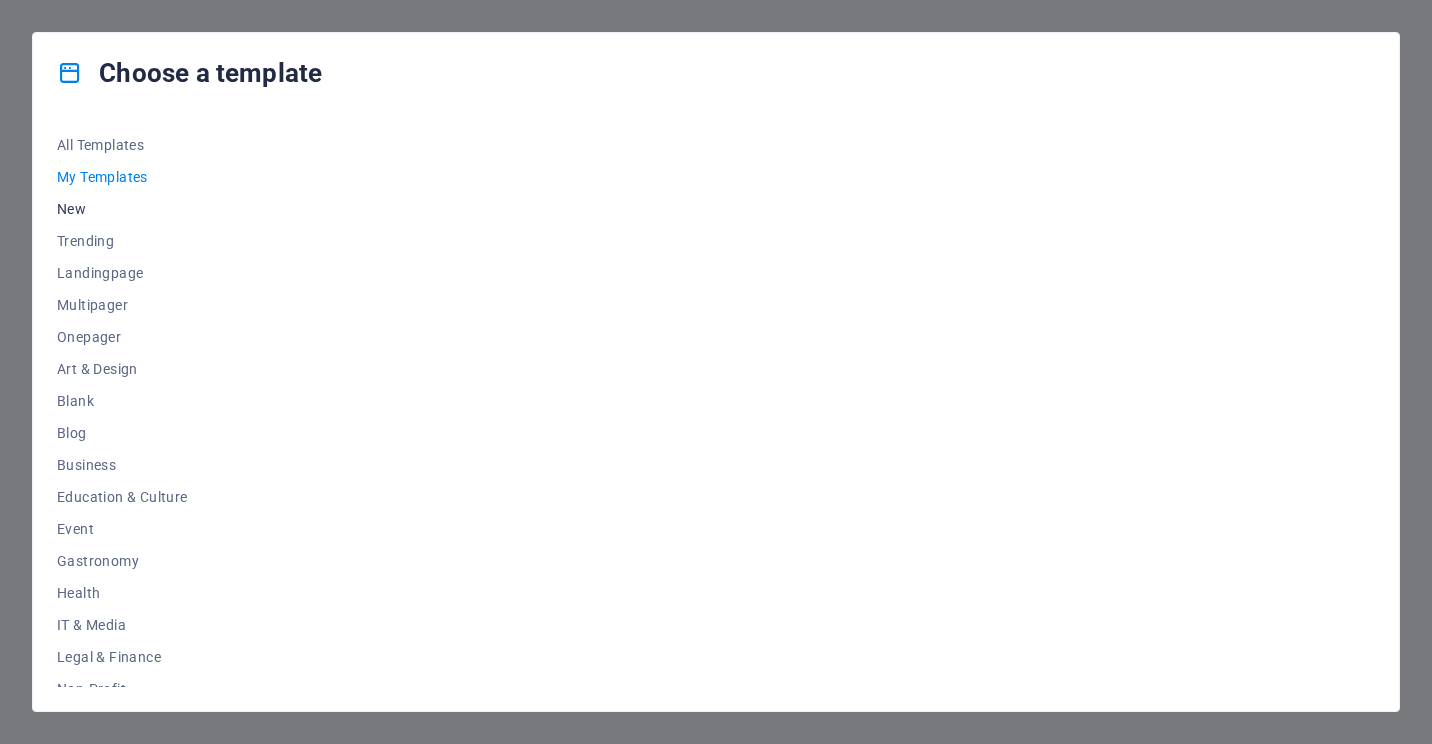 click on "New" at bounding box center (122, 209) 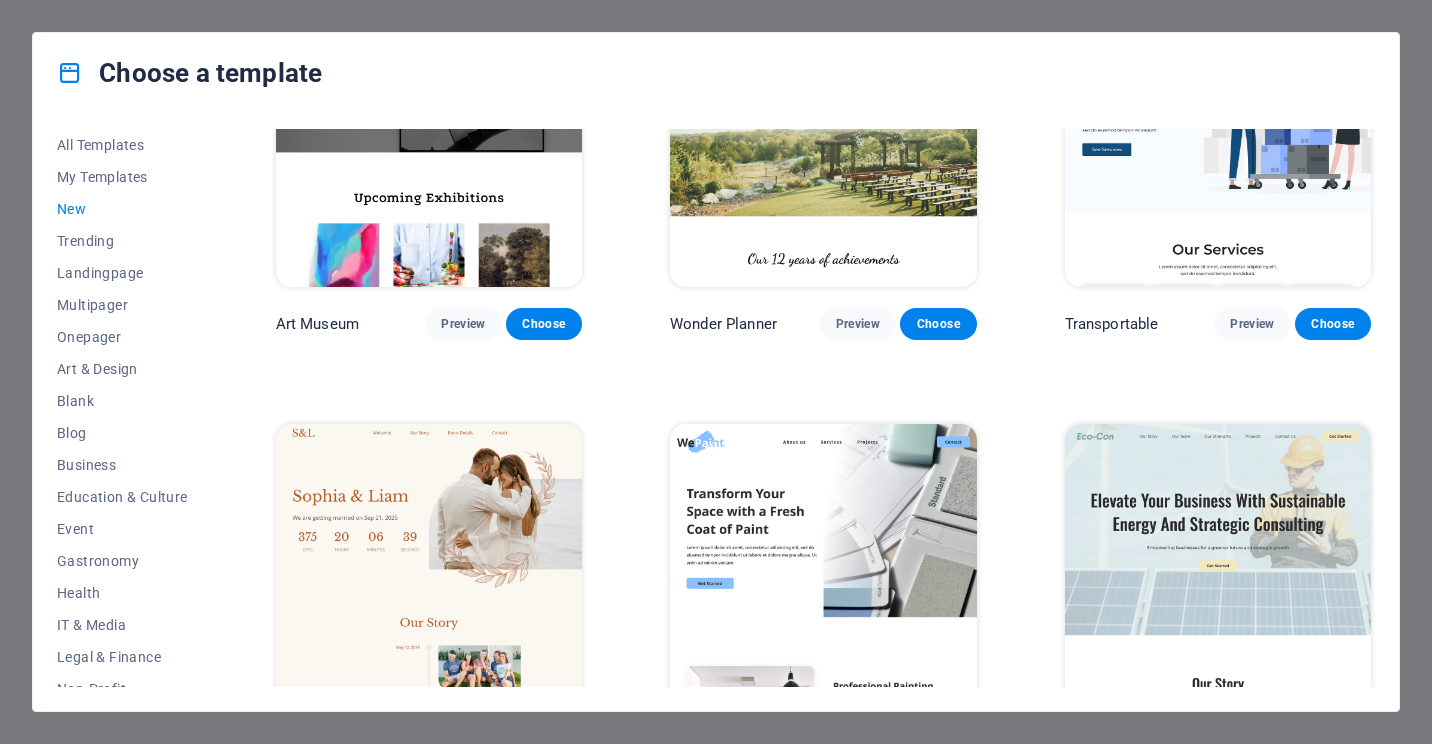 scroll, scrollTop: 0, scrollLeft: 0, axis: both 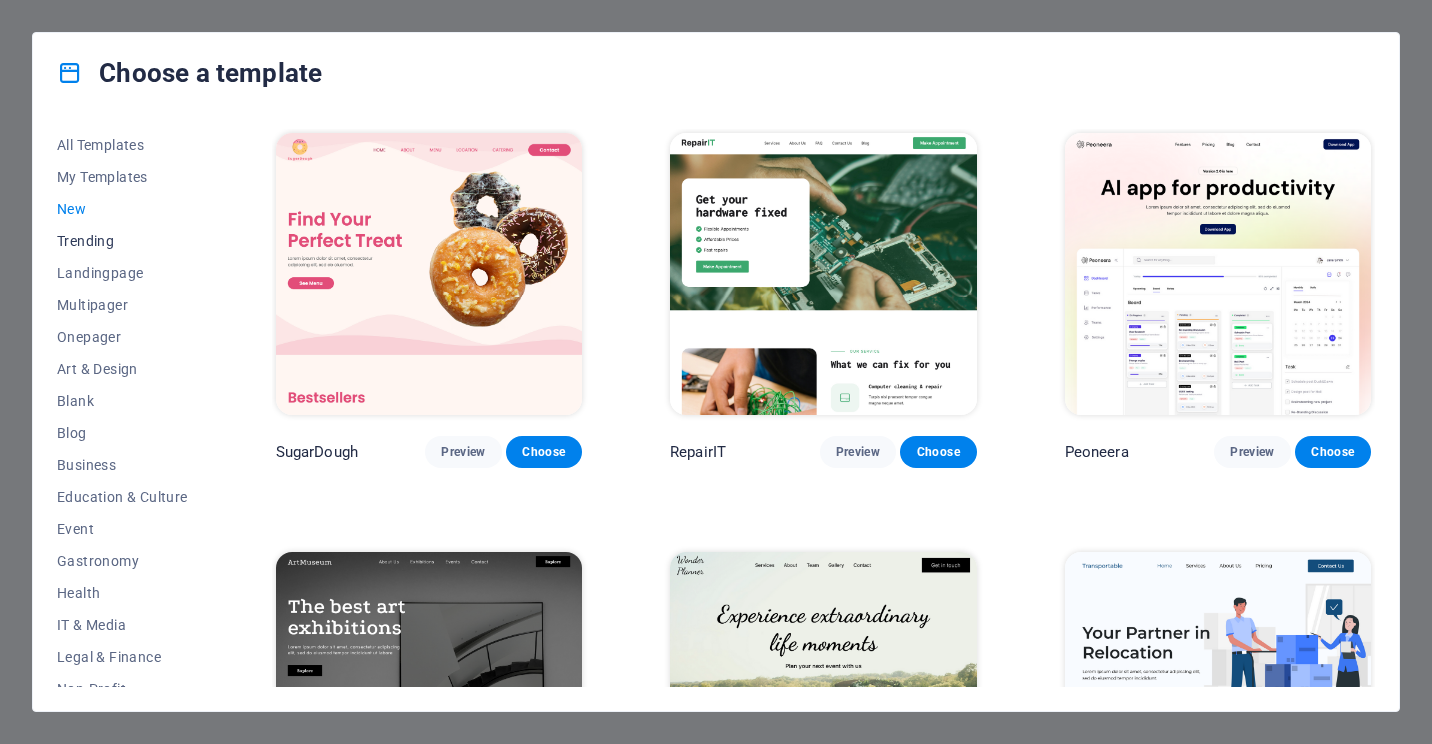 click on "Trending" at bounding box center [122, 241] 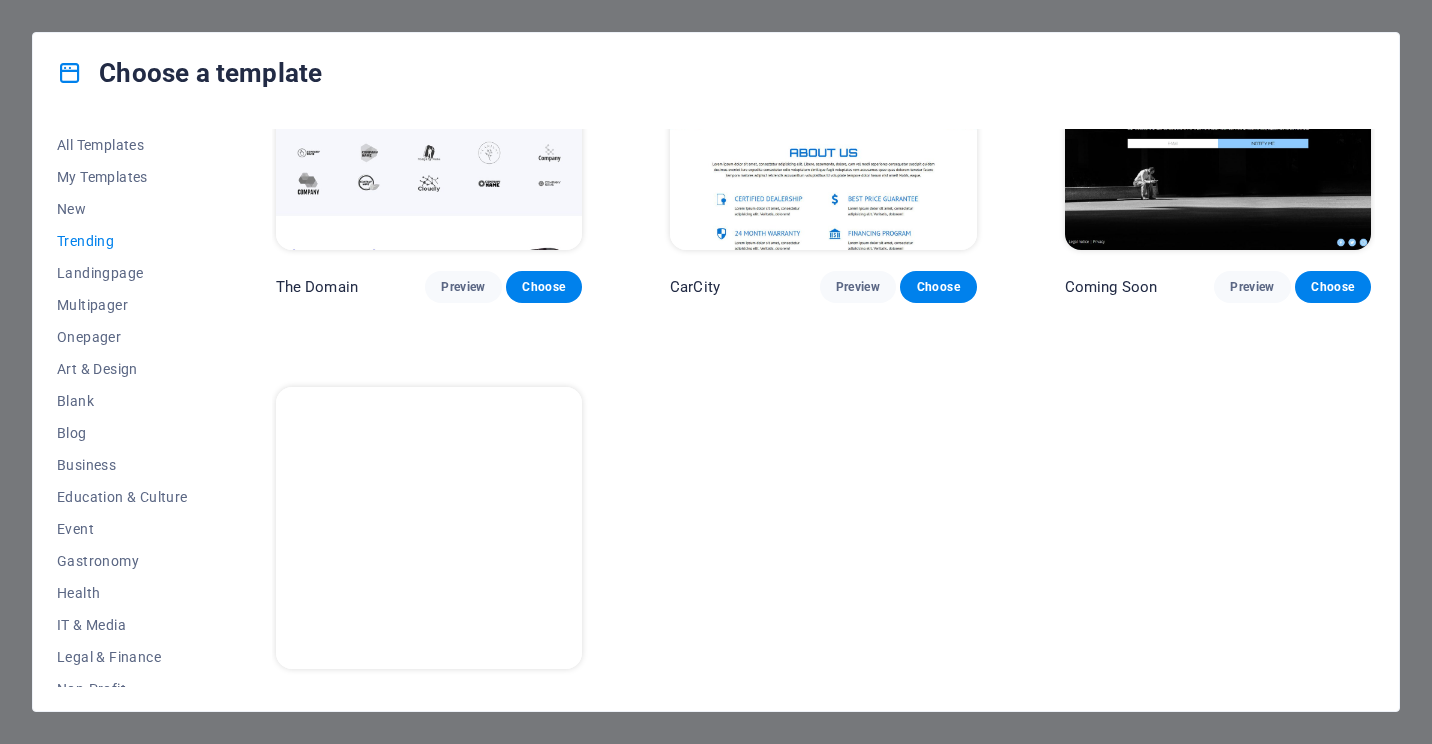 scroll, scrollTop: 1865, scrollLeft: 0, axis: vertical 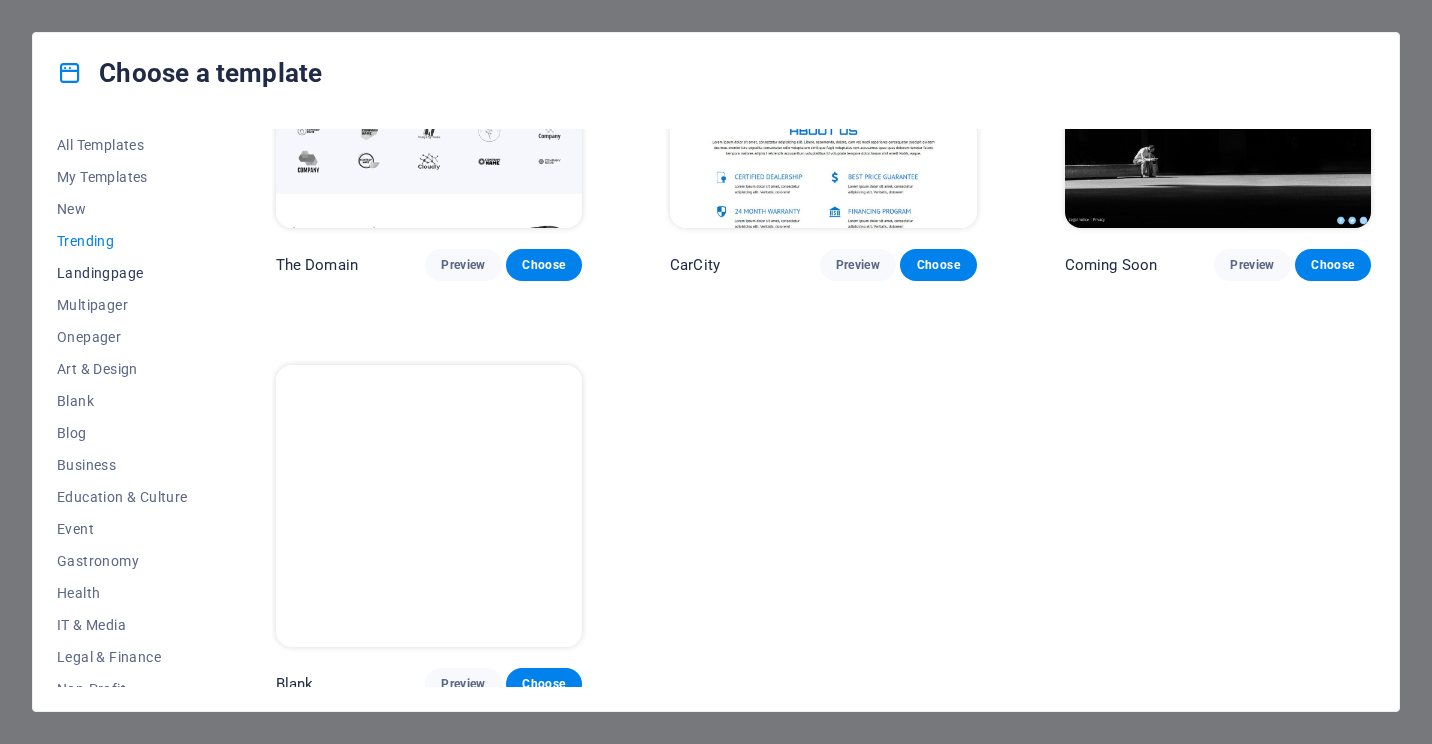 click on "Landingpage" at bounding box center (122, 273) 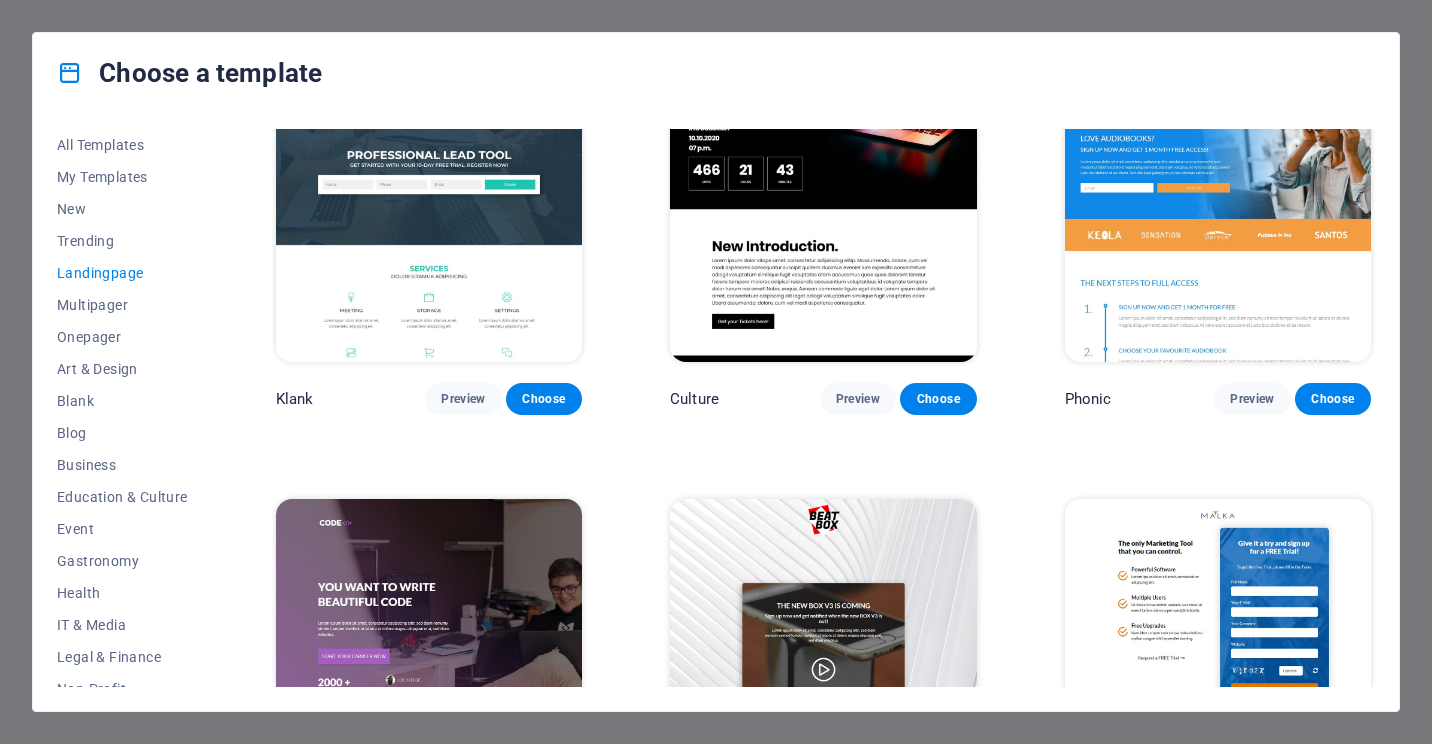 scroll, scrollTop: 0, scrollLeft: 0, axis: both 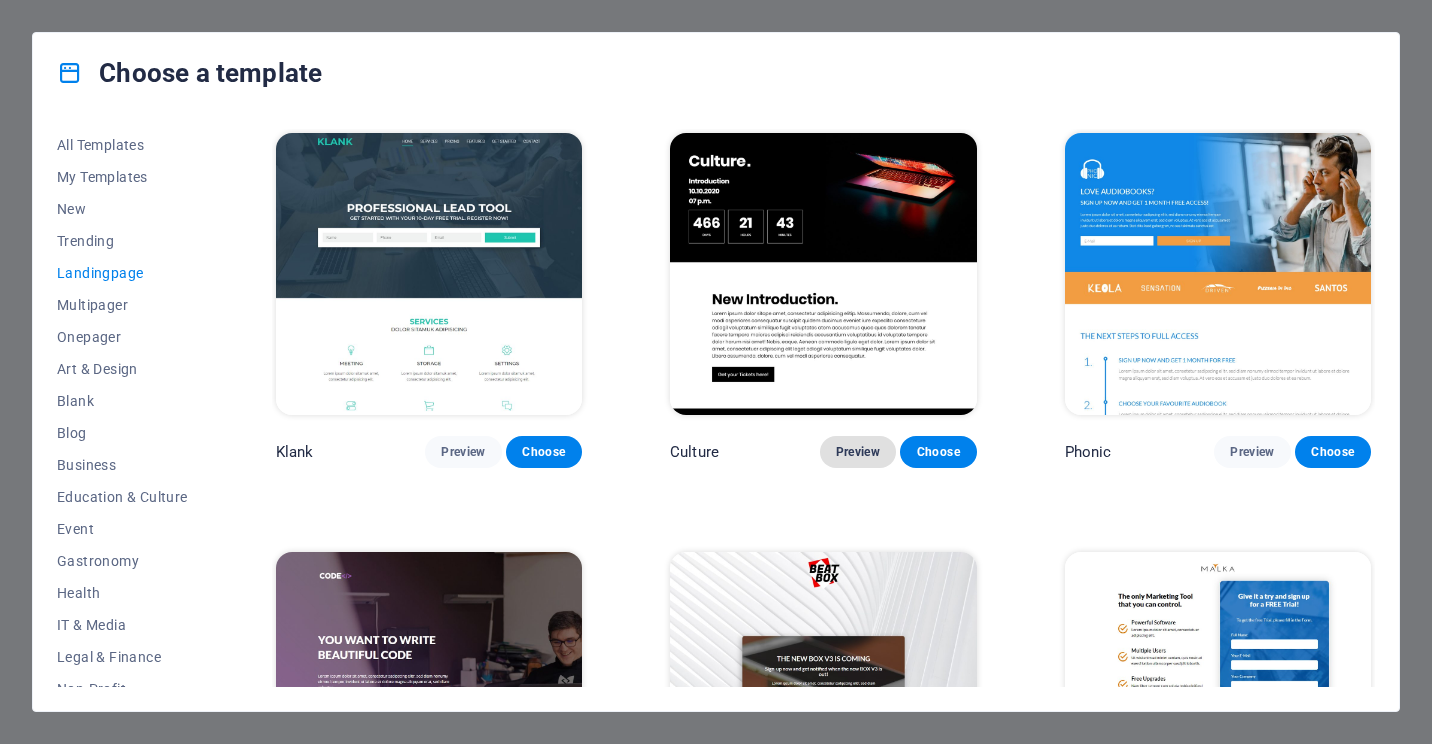 click on "Preview" at bounding box center (858, 452) 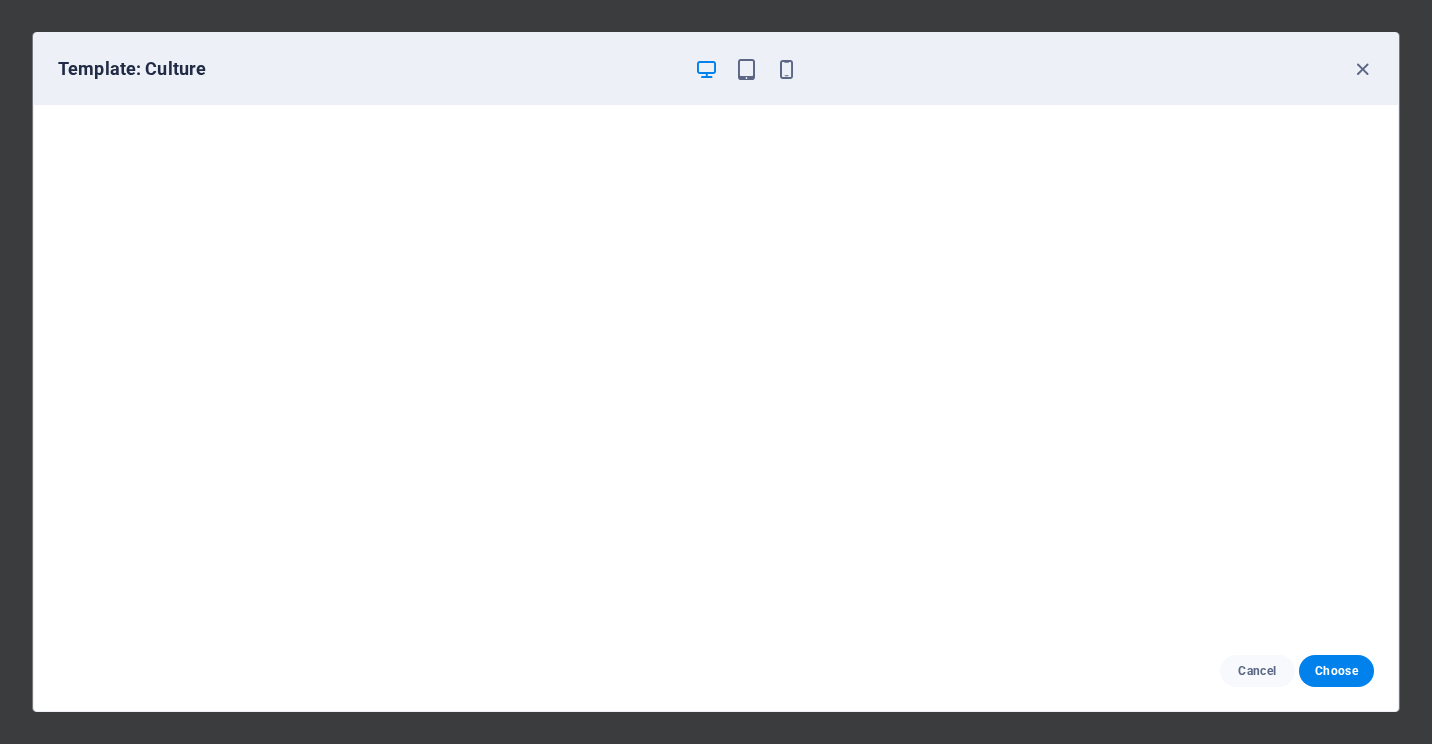 scroll, scrollTop: 5, scrollLeft: 0, axis: vertical 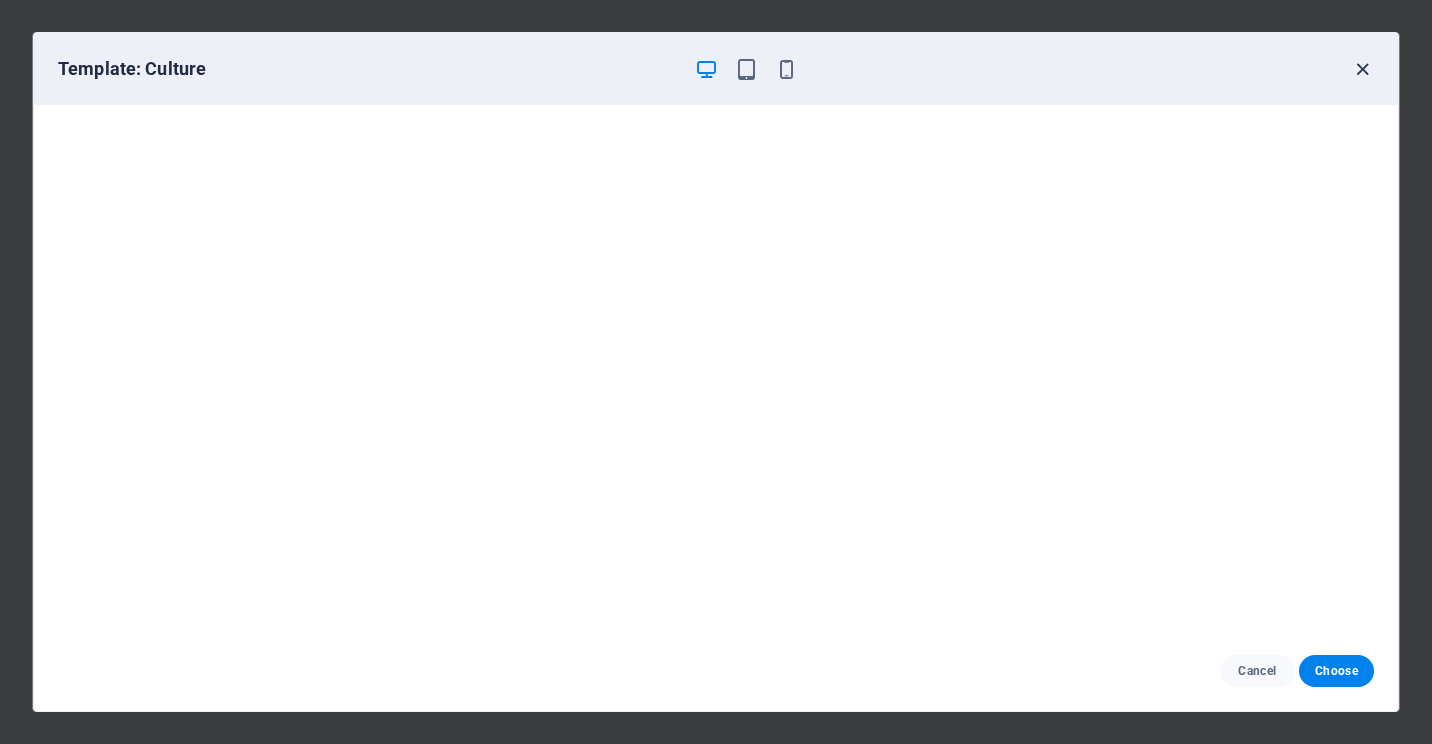 click at bounding box center [1362, 69] 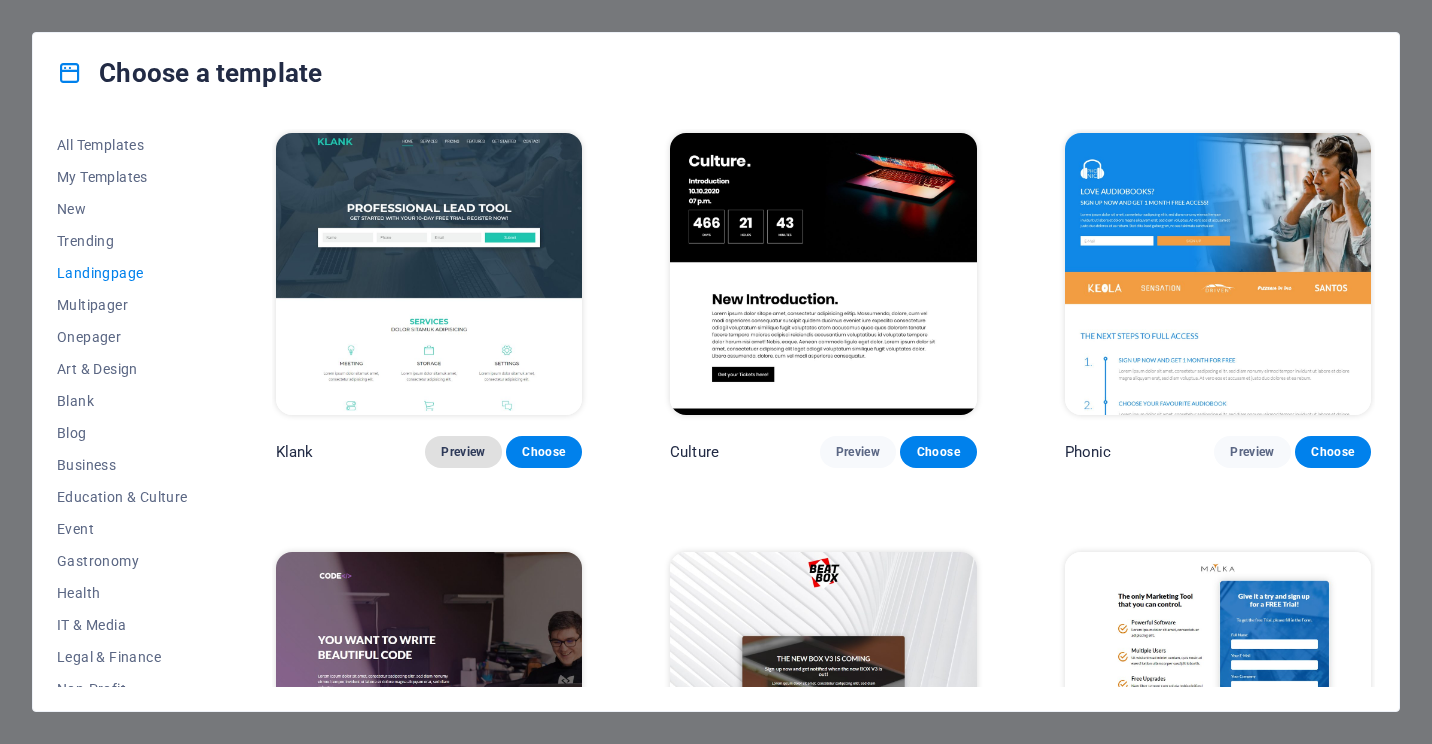 click on "Preview" at bounding box center [463, 452] 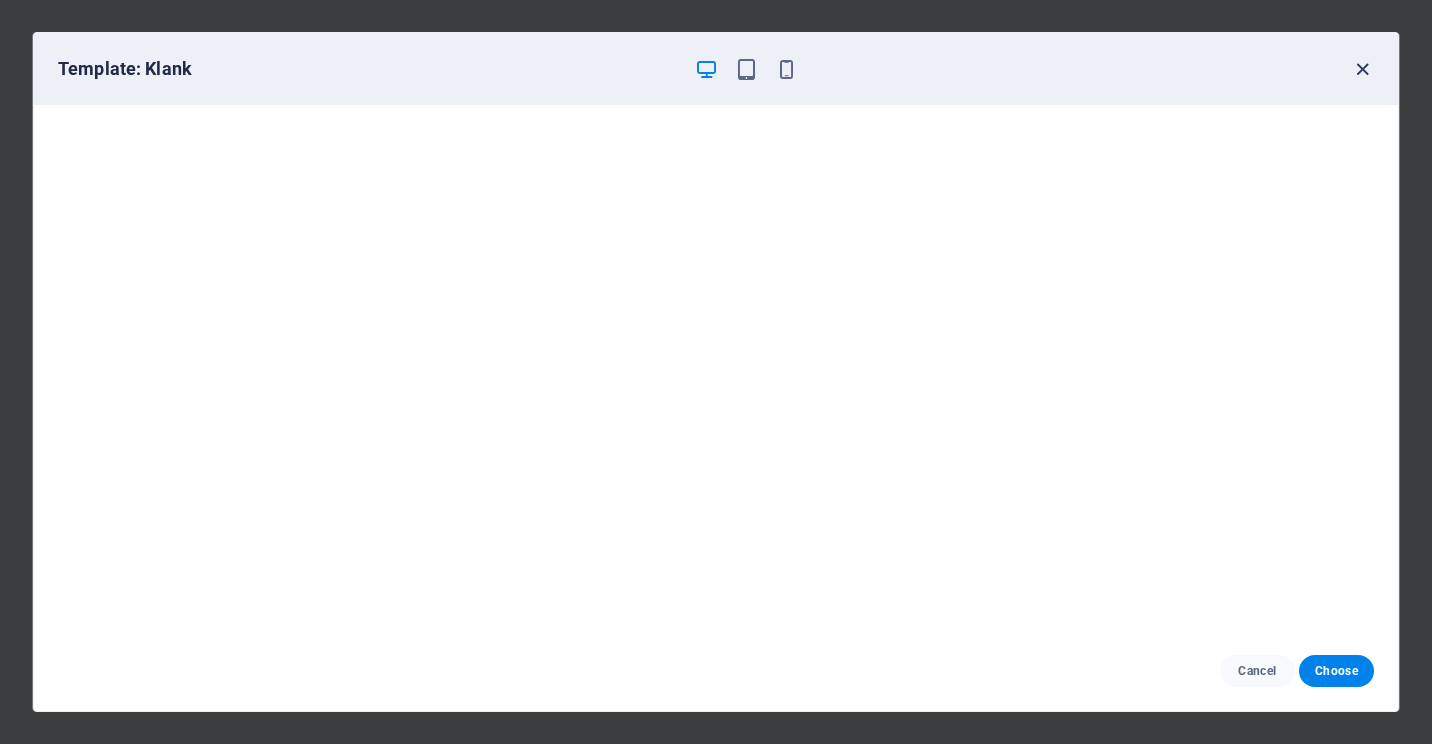 click at bounding box center (1362, 69) 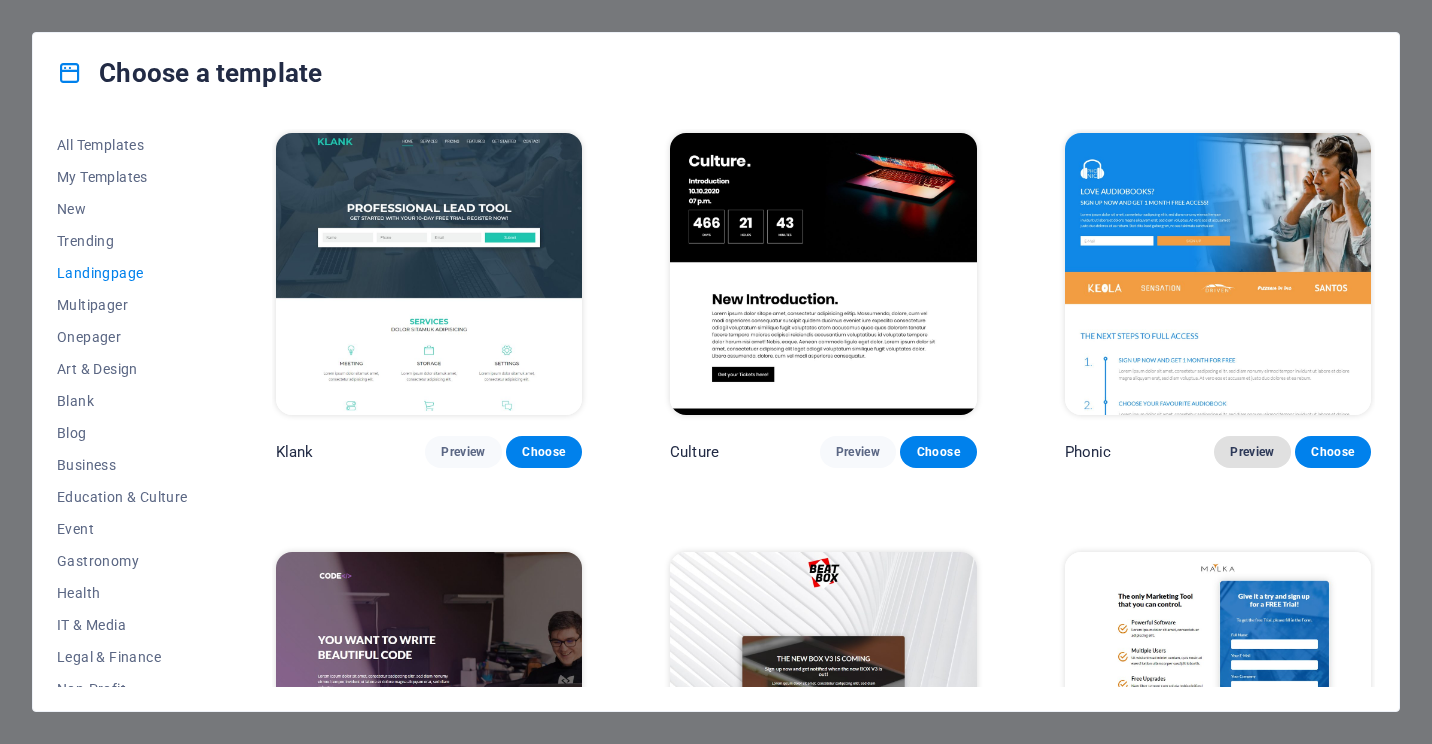 click on "Preview" at bounding box center (1252, 452) 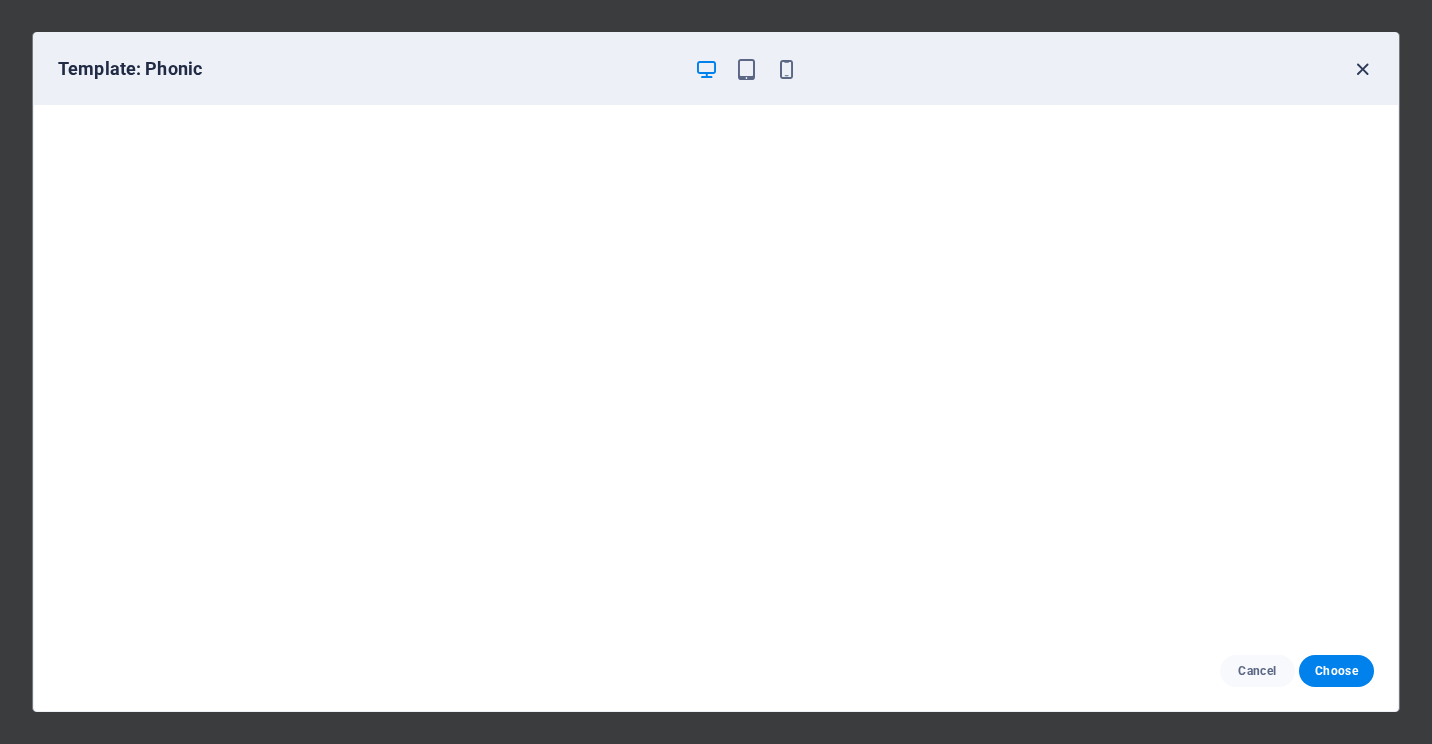 click at bounding box center [1362, 69] 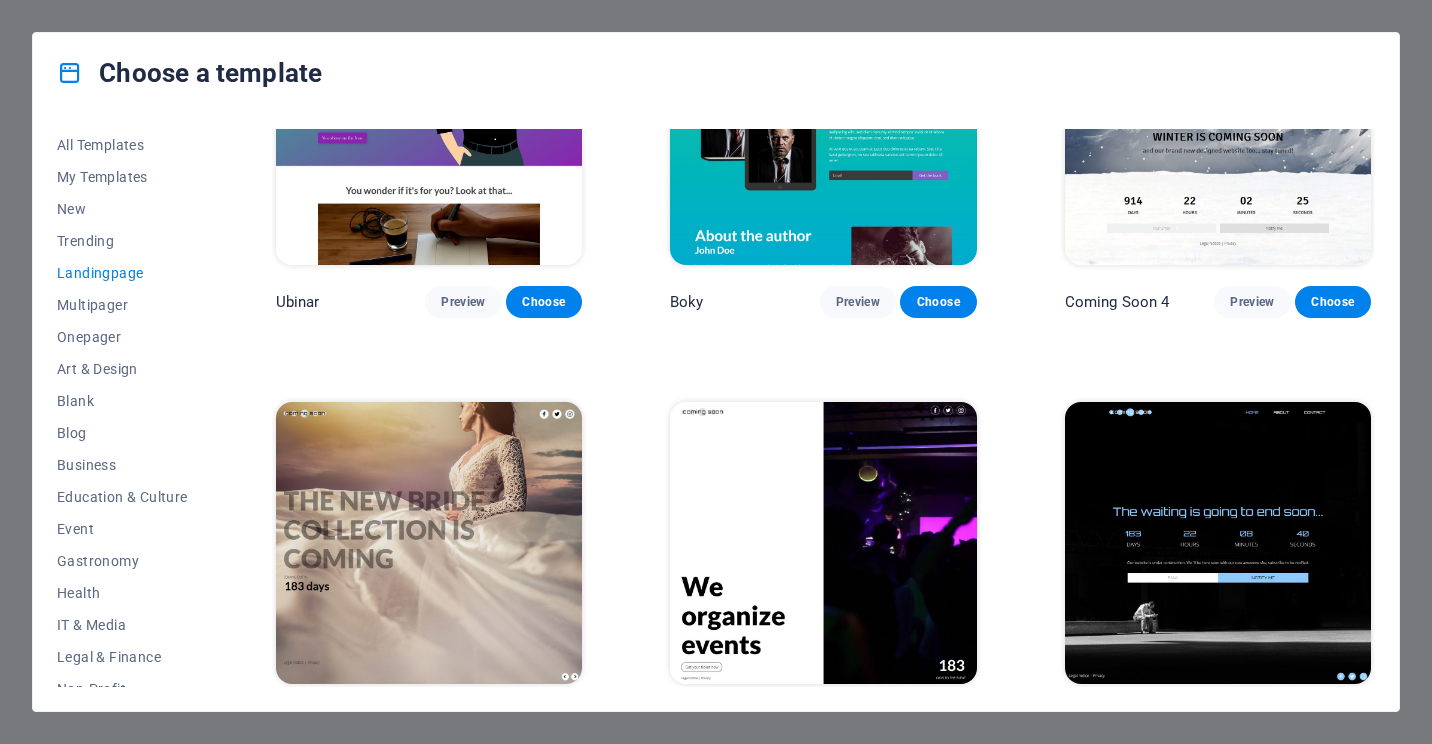 scroll, scrollTop: 3116, scrollLeft: 0, axis: vertical 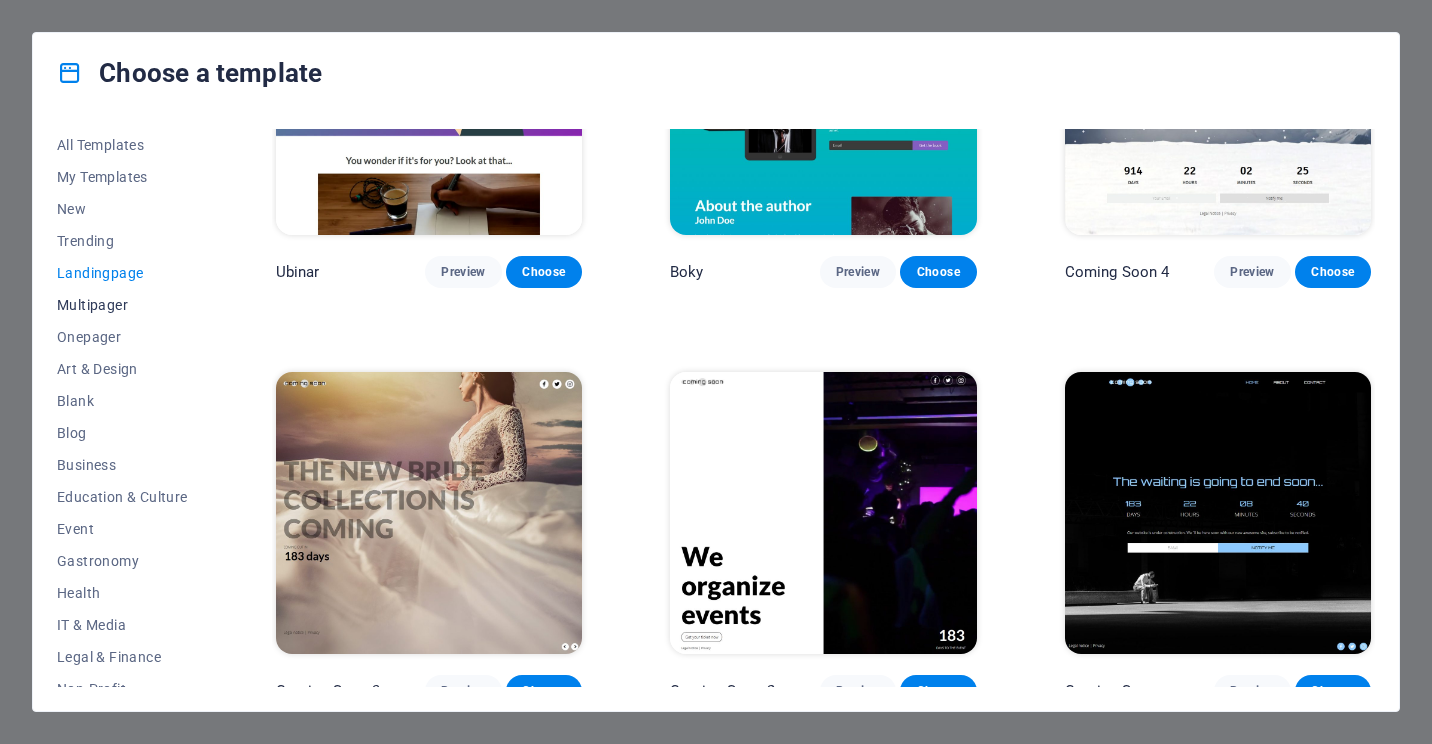 click on "Multipager" at bounding box center [122, 305] 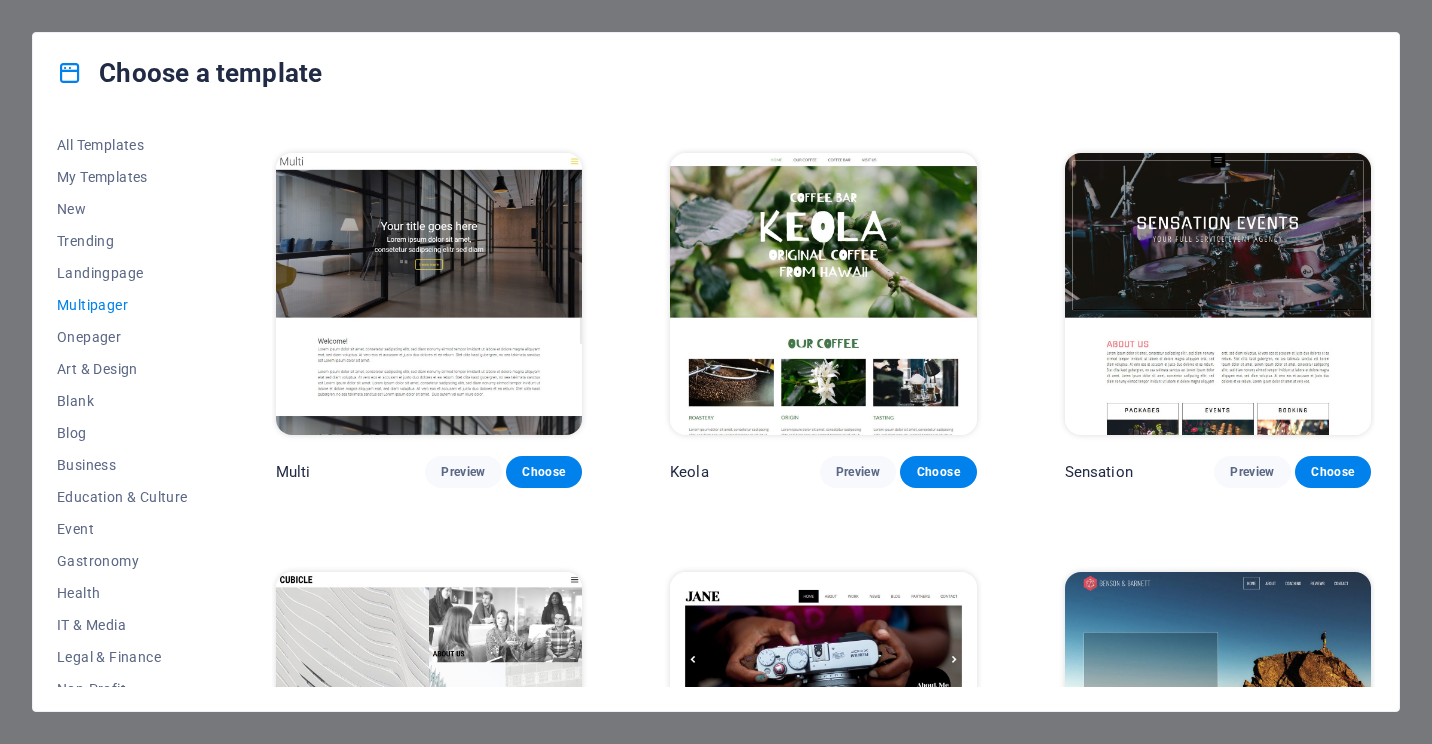 scroll, scrollTop: 8400, scrollLeft: 0, axis: vertical 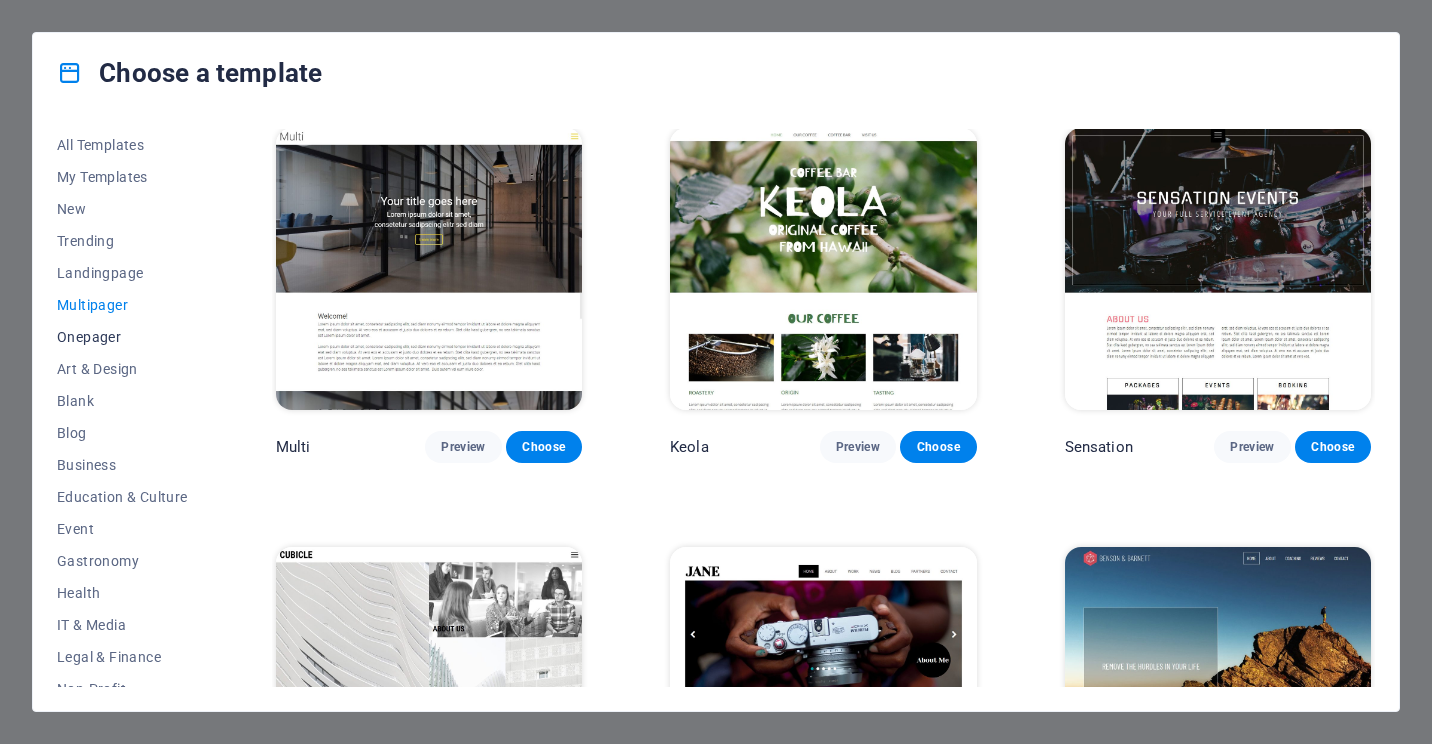 click on "Onepager" at bounding box center [122, 337] 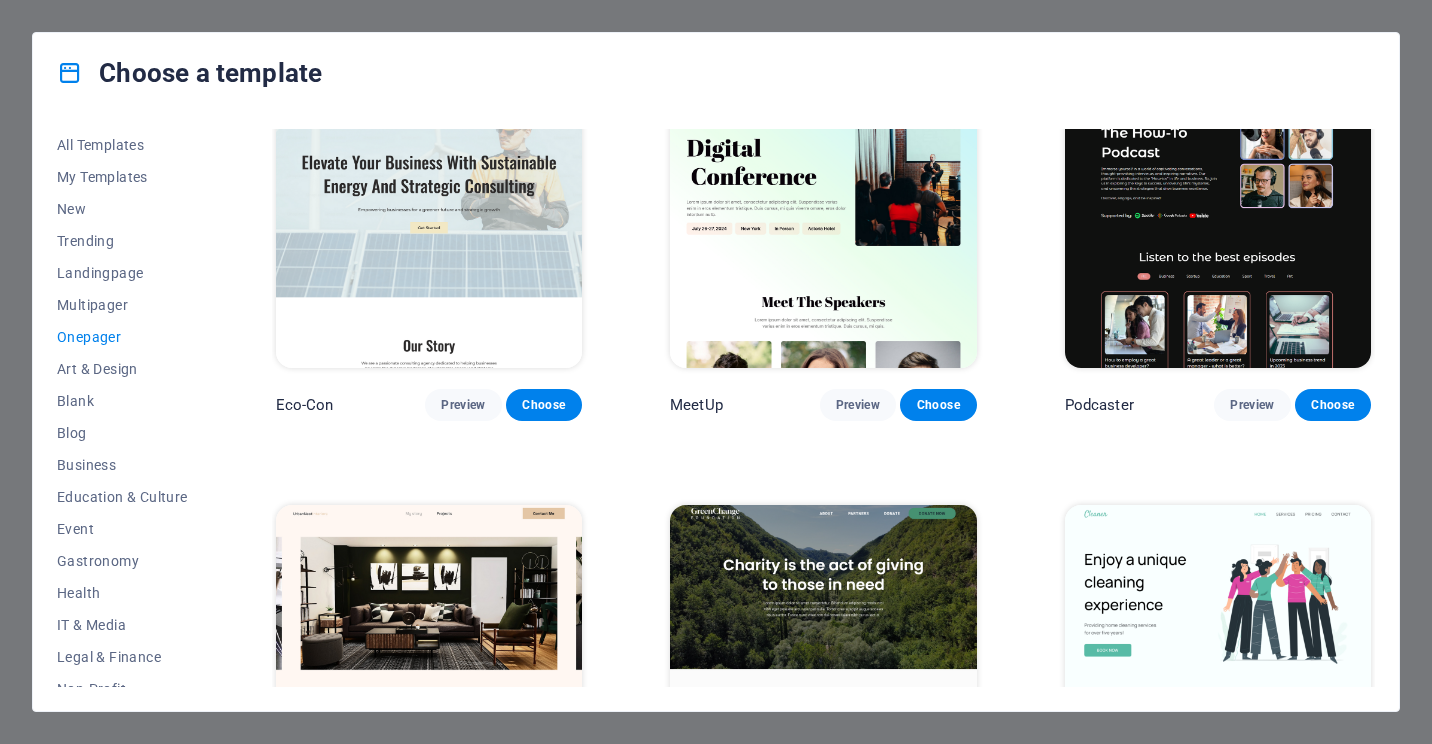 scroll, scrollTop: 0, scrollLeft: 0, axis: both 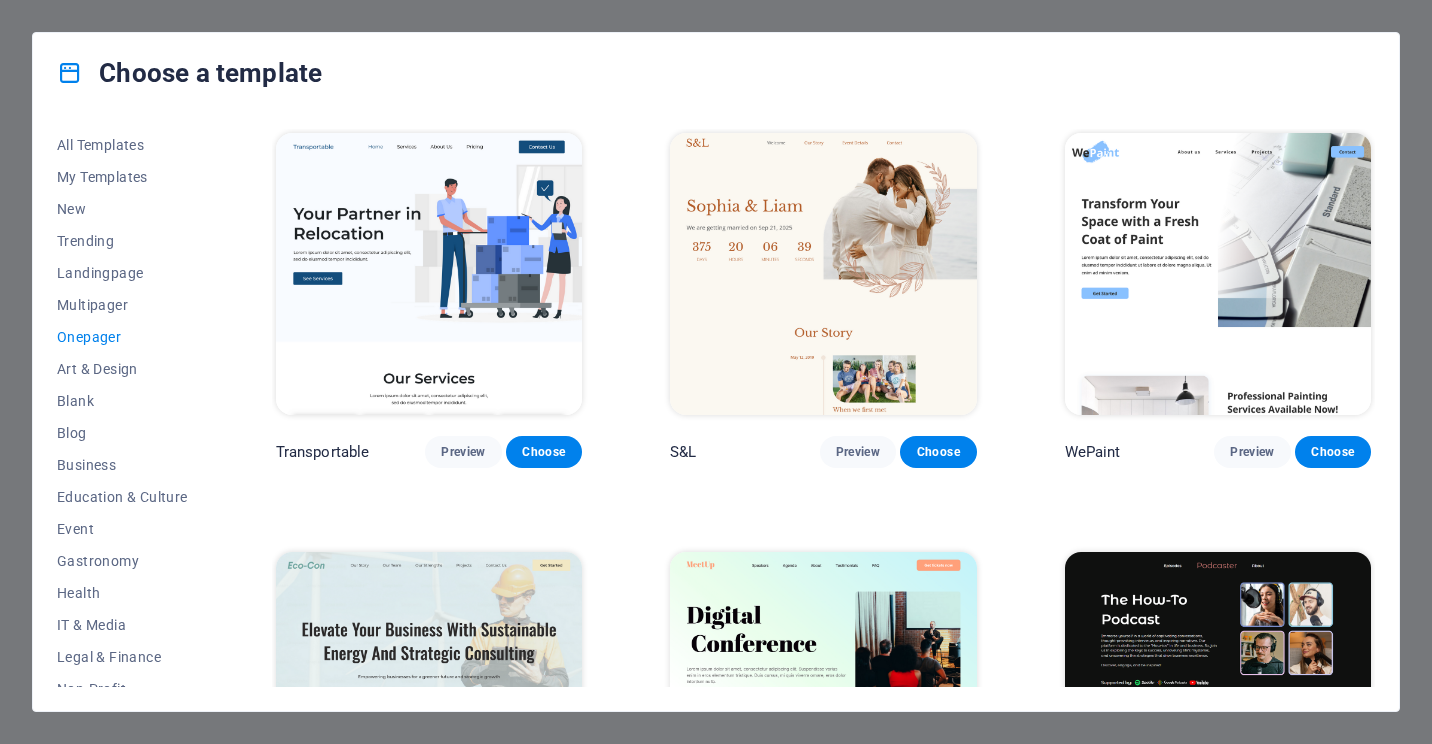 drag, startPoint x: 1375, startPoint y: 145, endPoint x: 1372, endPoint y: 167, distance: 22.203604 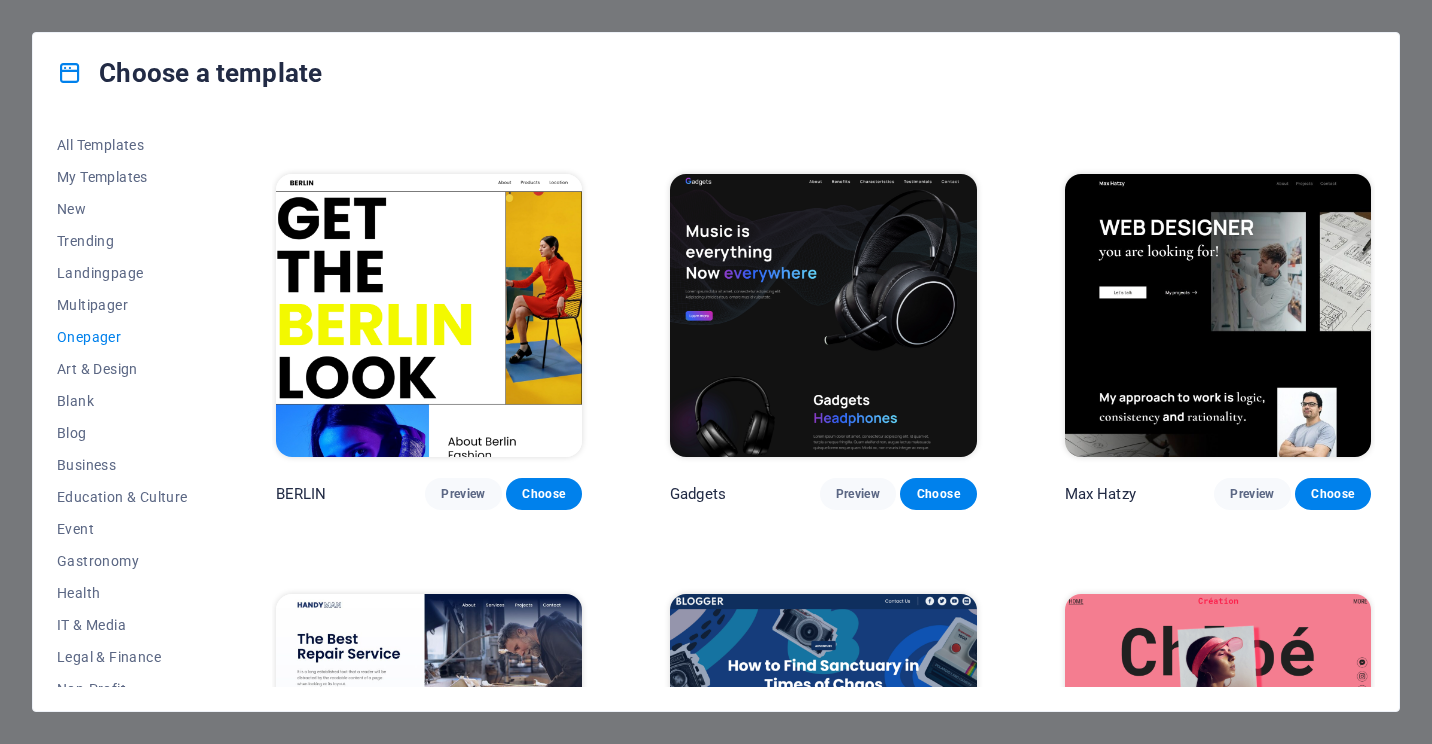 scroll, scrollTop: 1655, scrollLeft: 0, axis: vertical 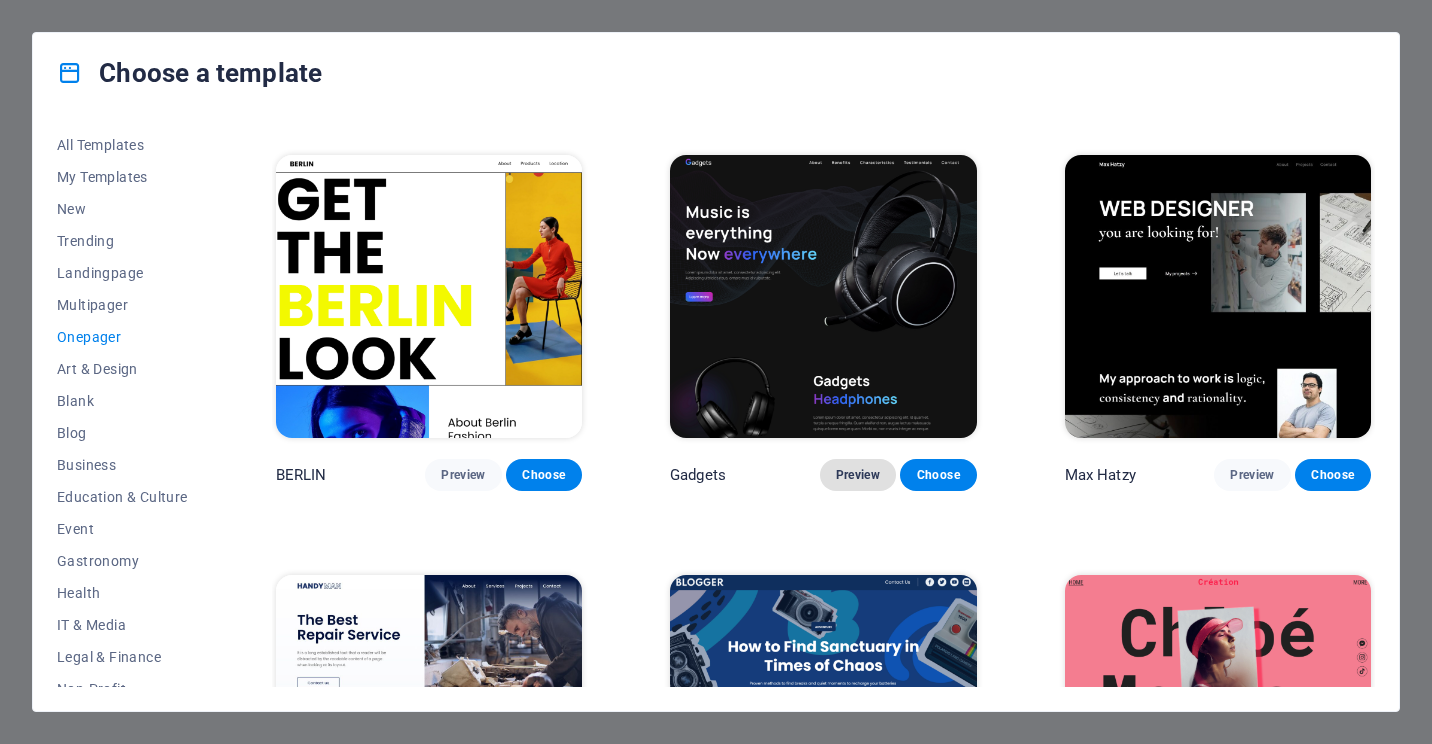 click on "Preview" at bounding box center [858, 475] 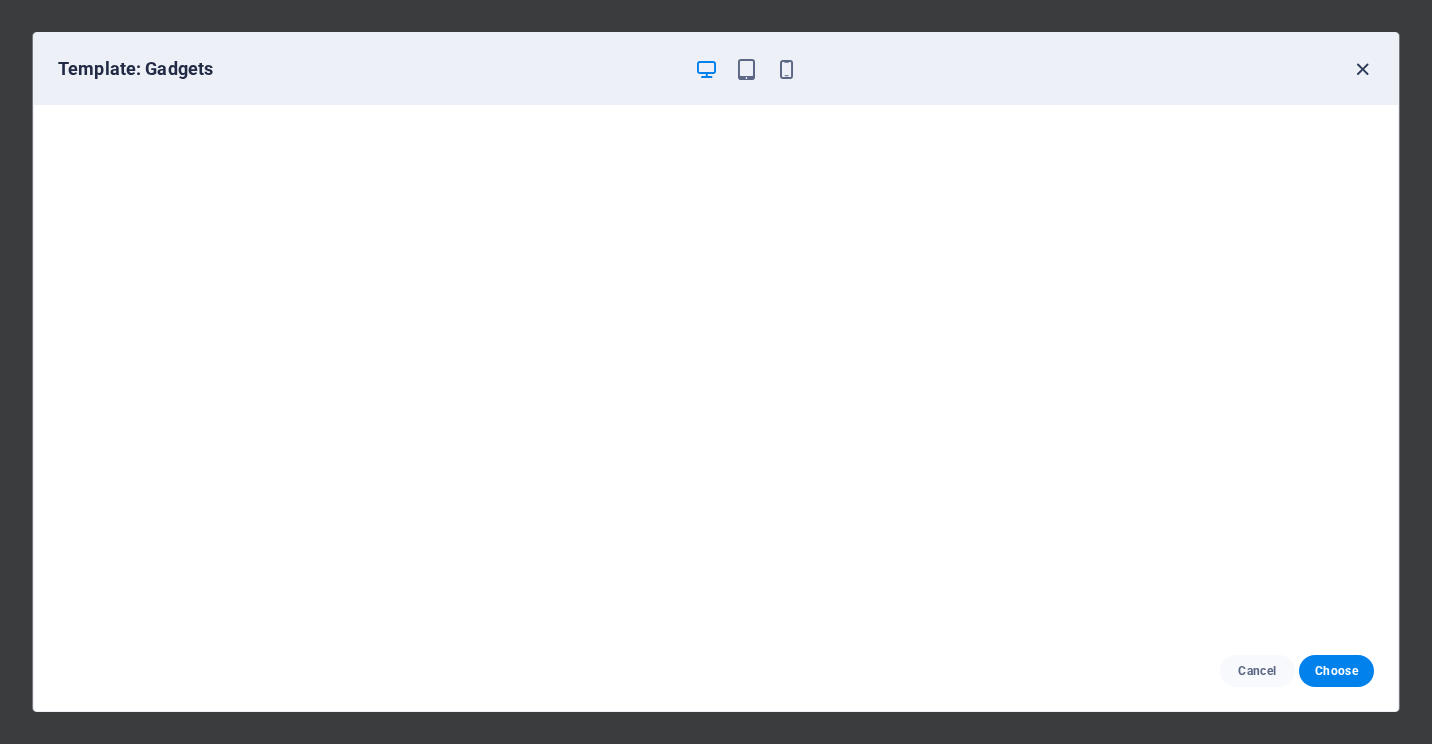 click at bounding box center (1362, 69) 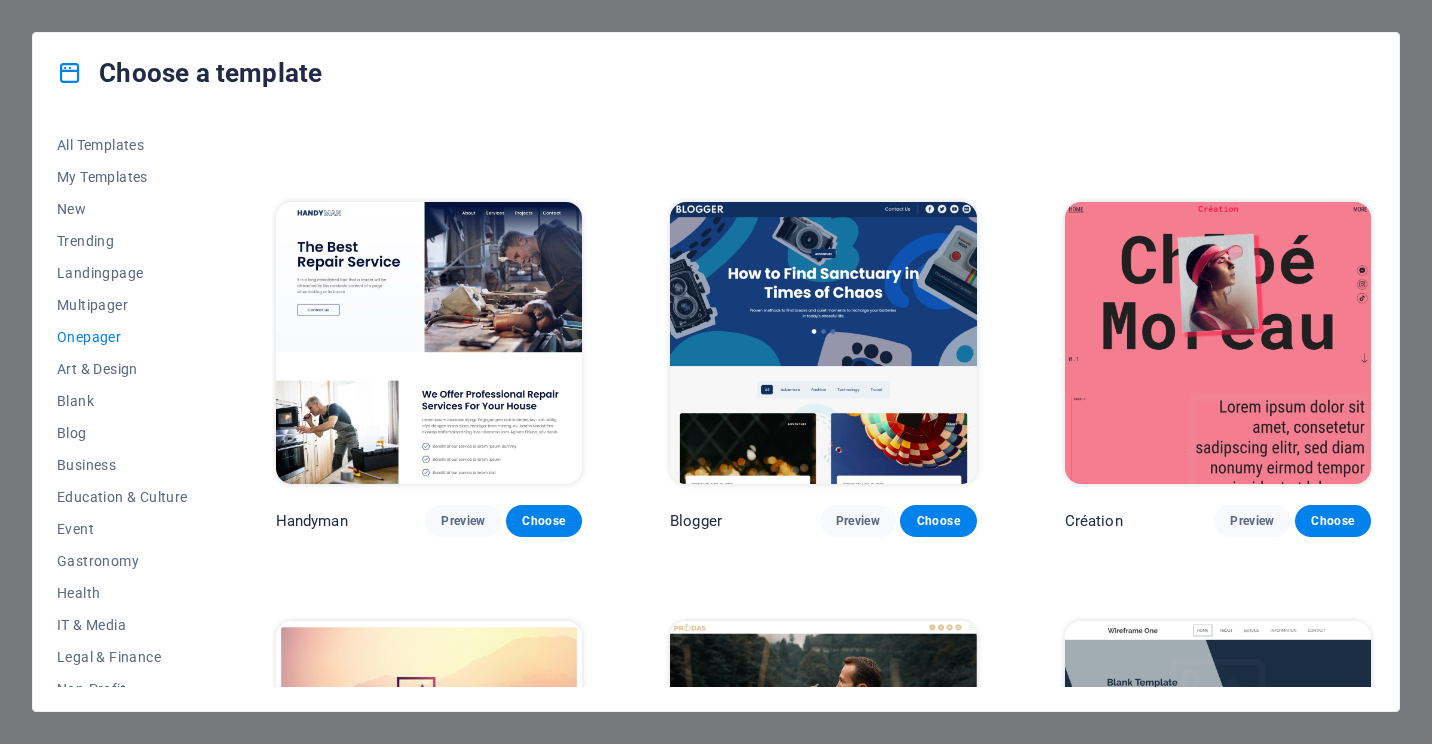 scroll, scrollTop: 2045, scrollLeft: 0, axis: vertical 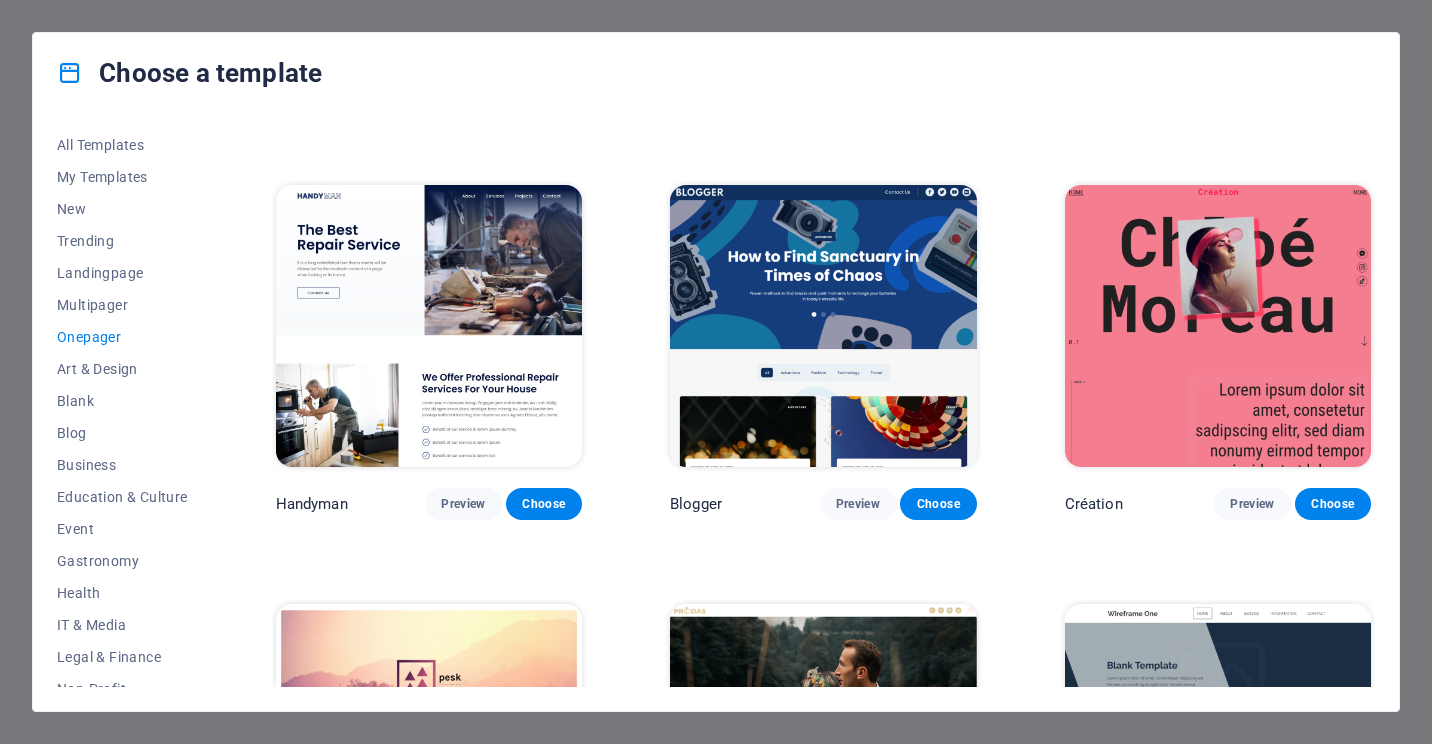 drag, startPoint x: 1376, startPoint y: 262, endPoint x: 1370, endPoint y: 282, distance: 20.880613 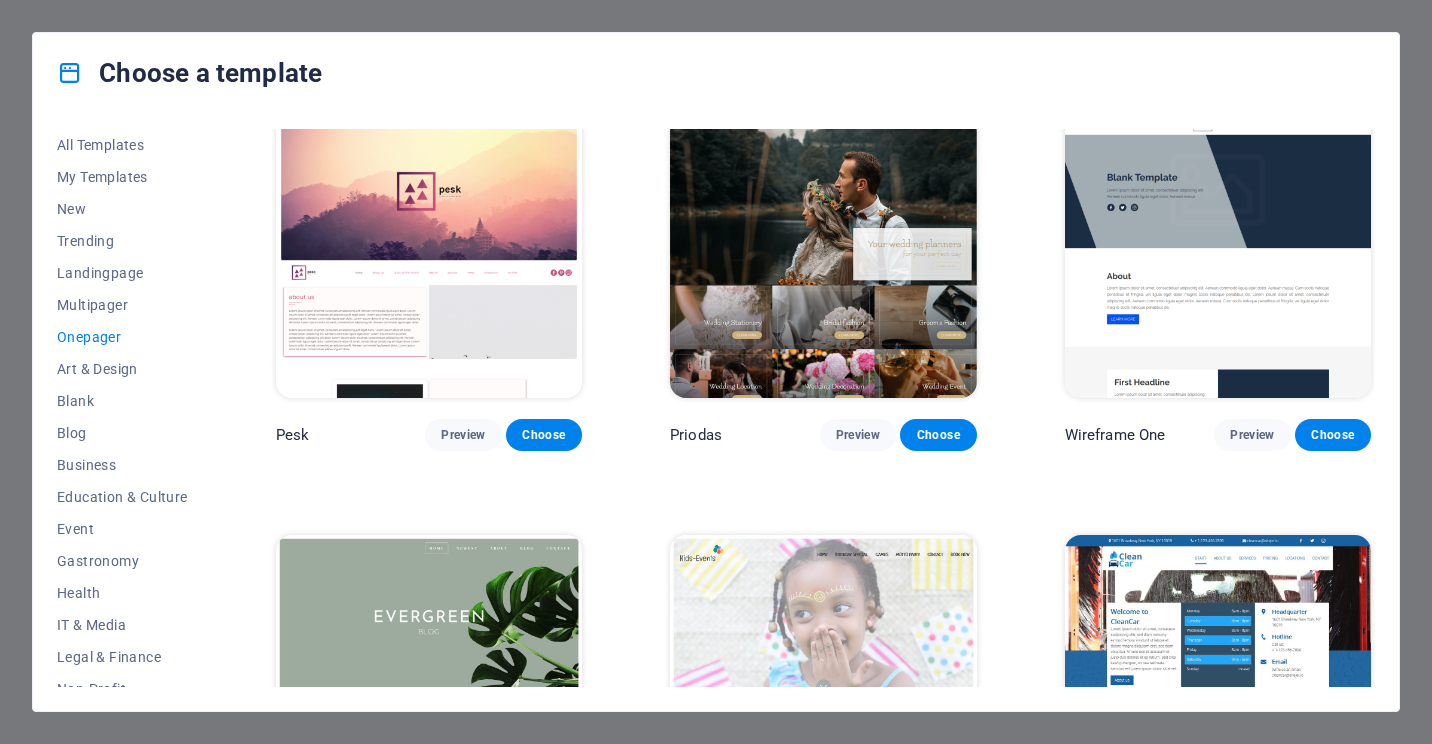 scroll, scrollTop: 3021, scrollLeft: 0, axis: vertical 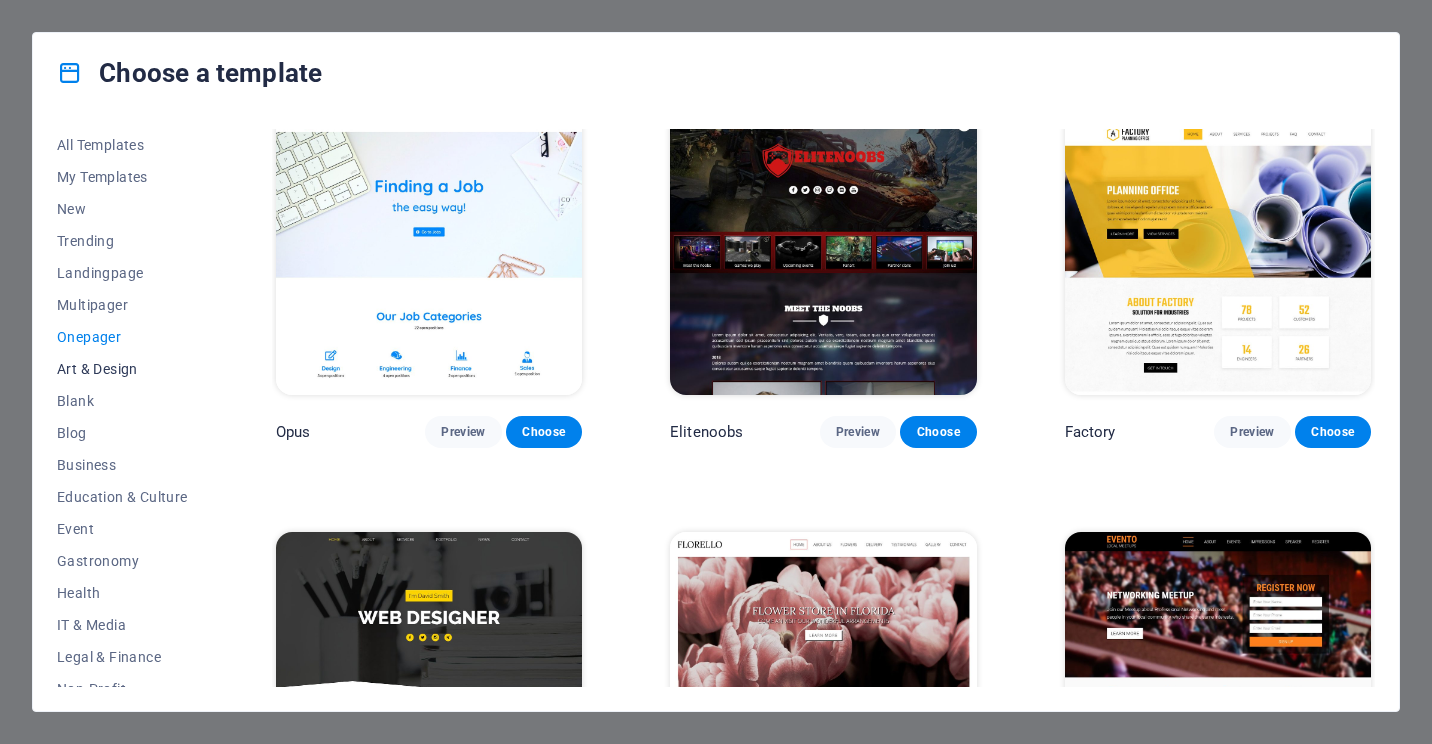click on "Art & Design" at bounding box center [122, 369] 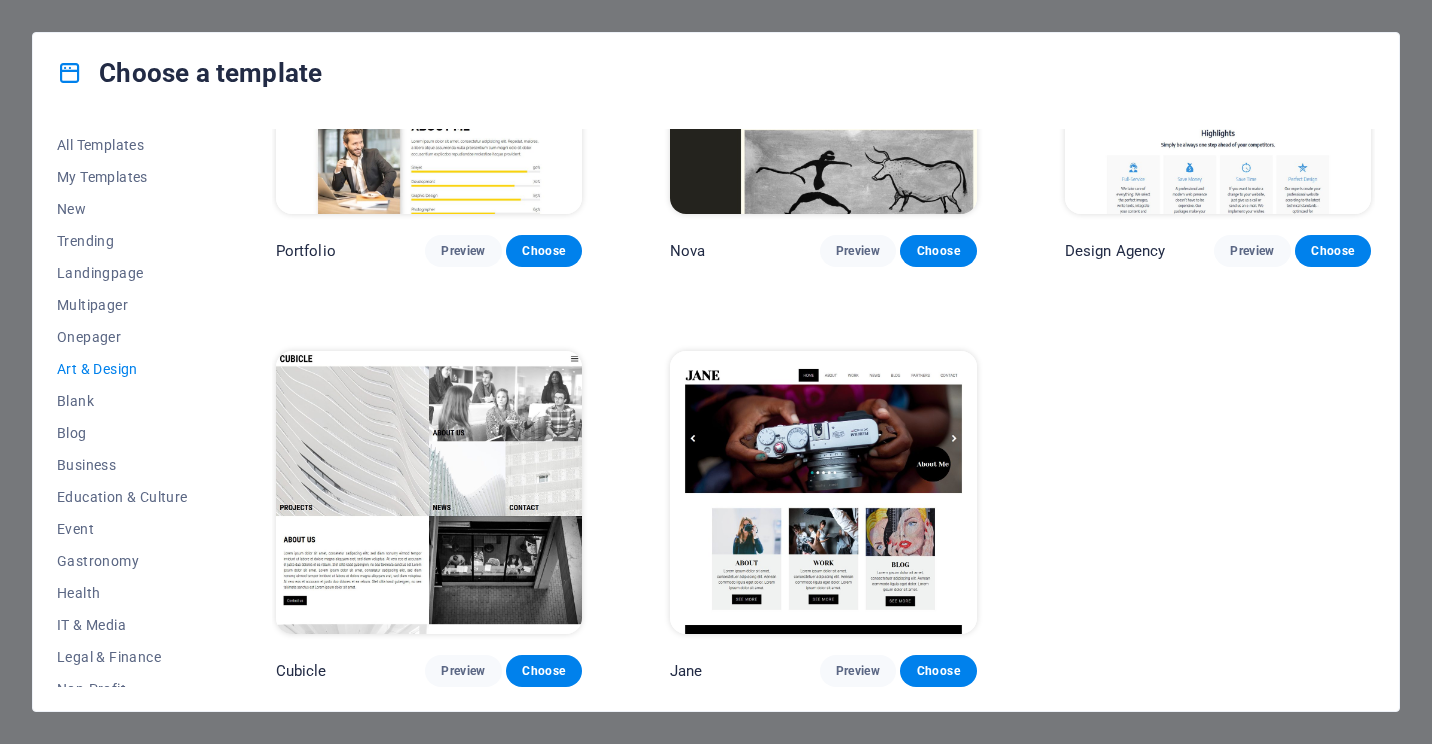 scroll, scrollTop: 892, scrollLeft: 0, axis: vertical 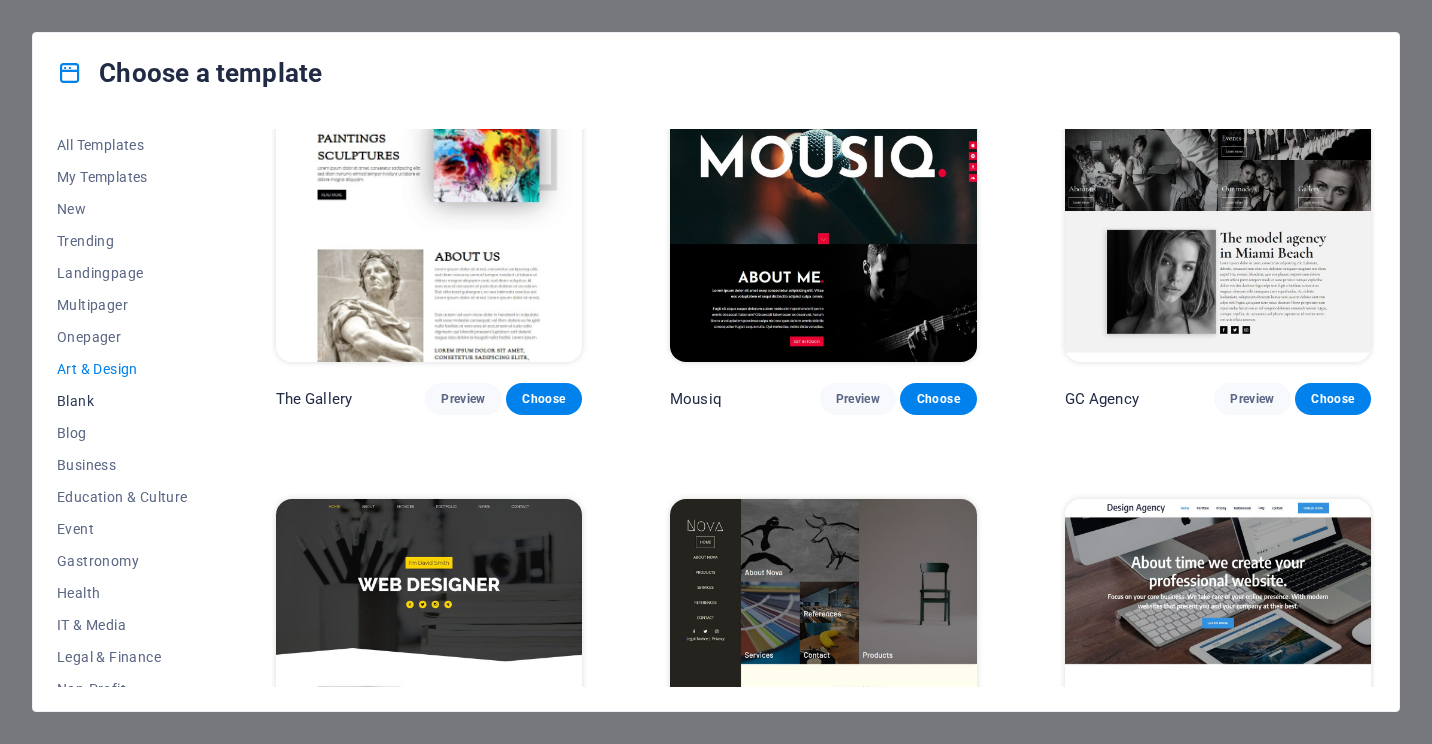 click on "Blank" at bounding box center (122, 401) 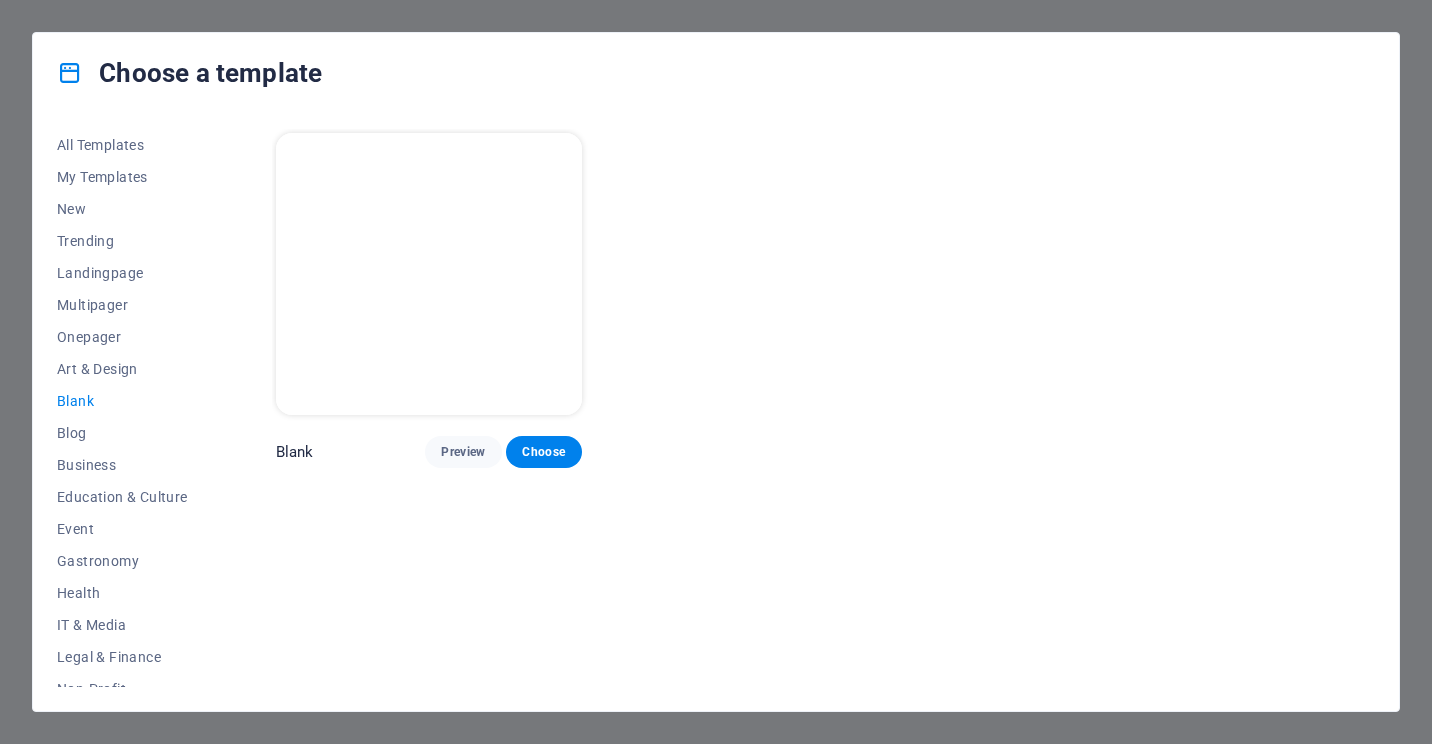 scroll, scrollTop: 0, scrollLeft: 0, axis: both 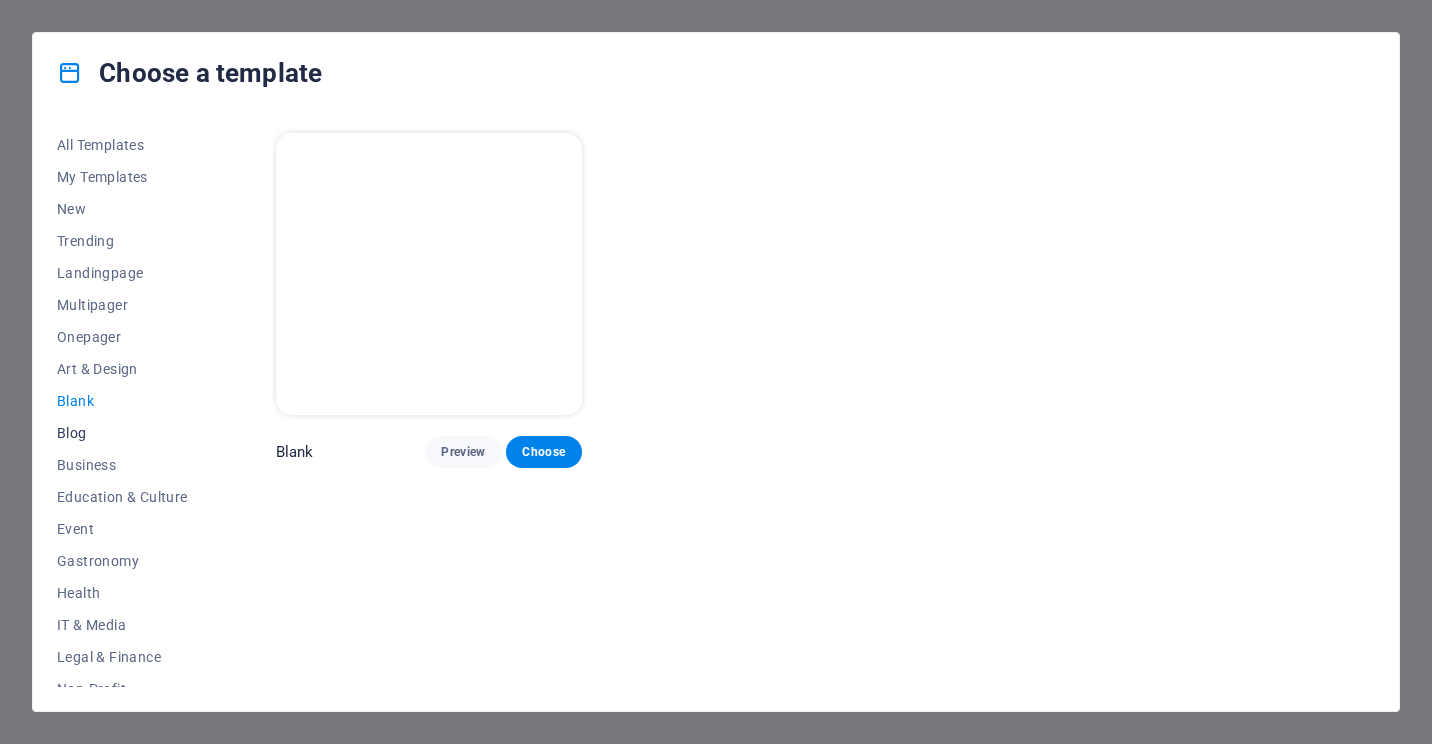click on "Blog" at bounding box center [122, 433] 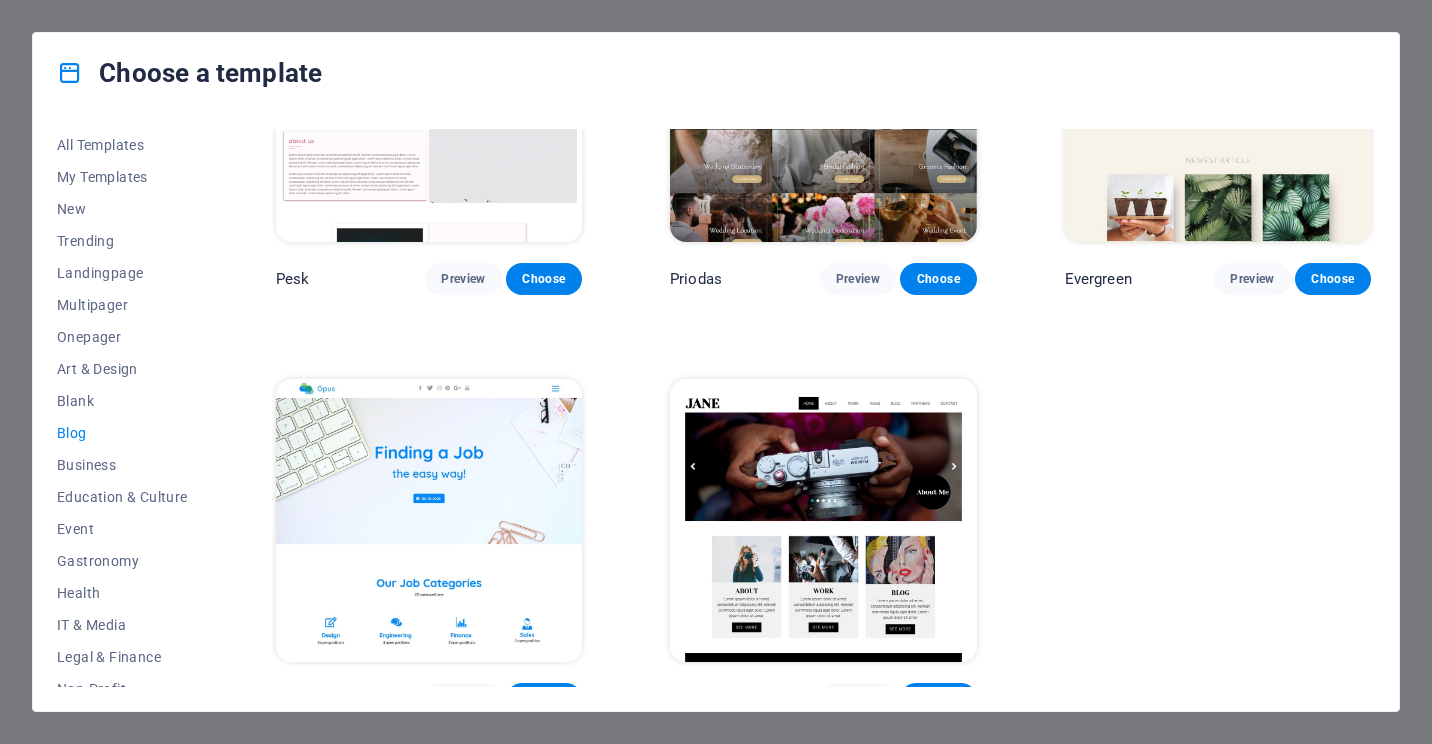 scroll, scrollTop: 2699, scrollLeft: 0, axis: vertical 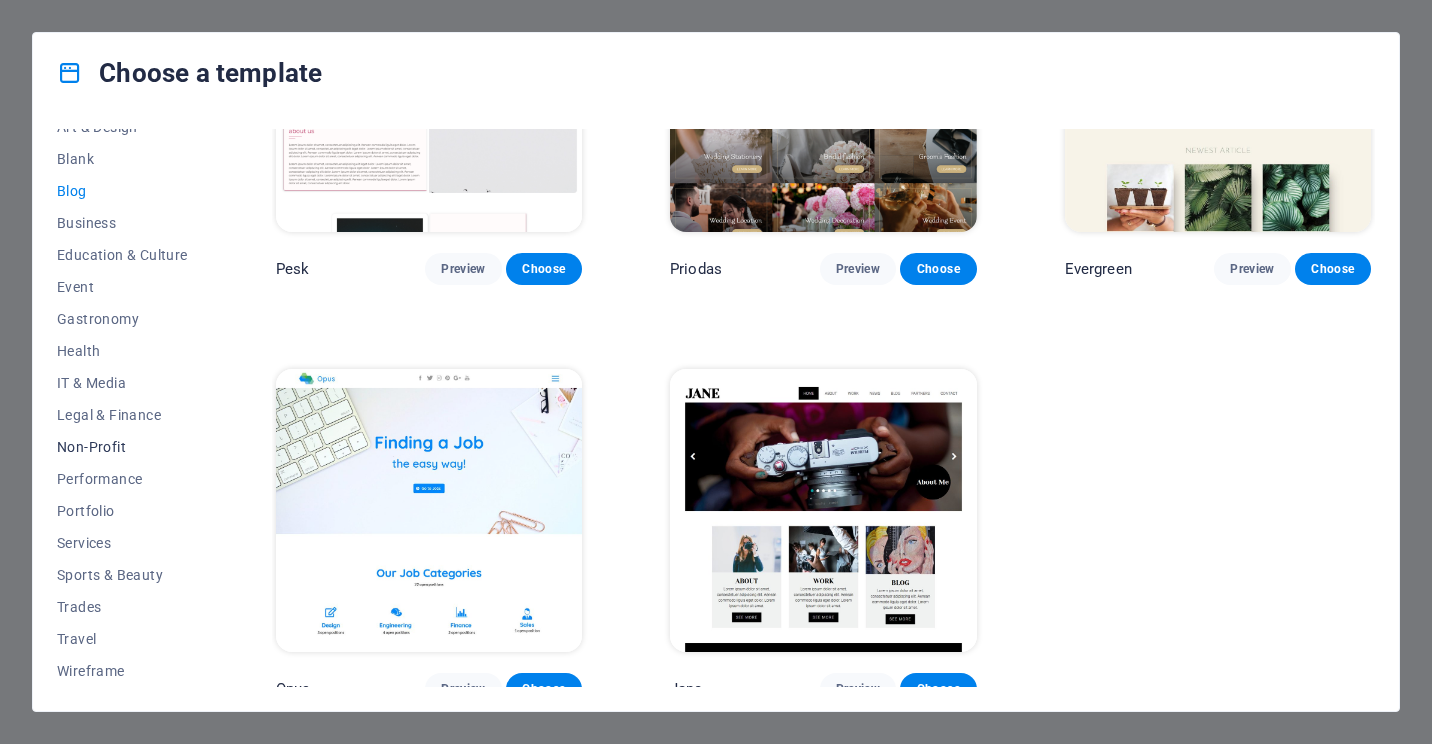 click on "Non-Profit" at bounding box center [122, 447] 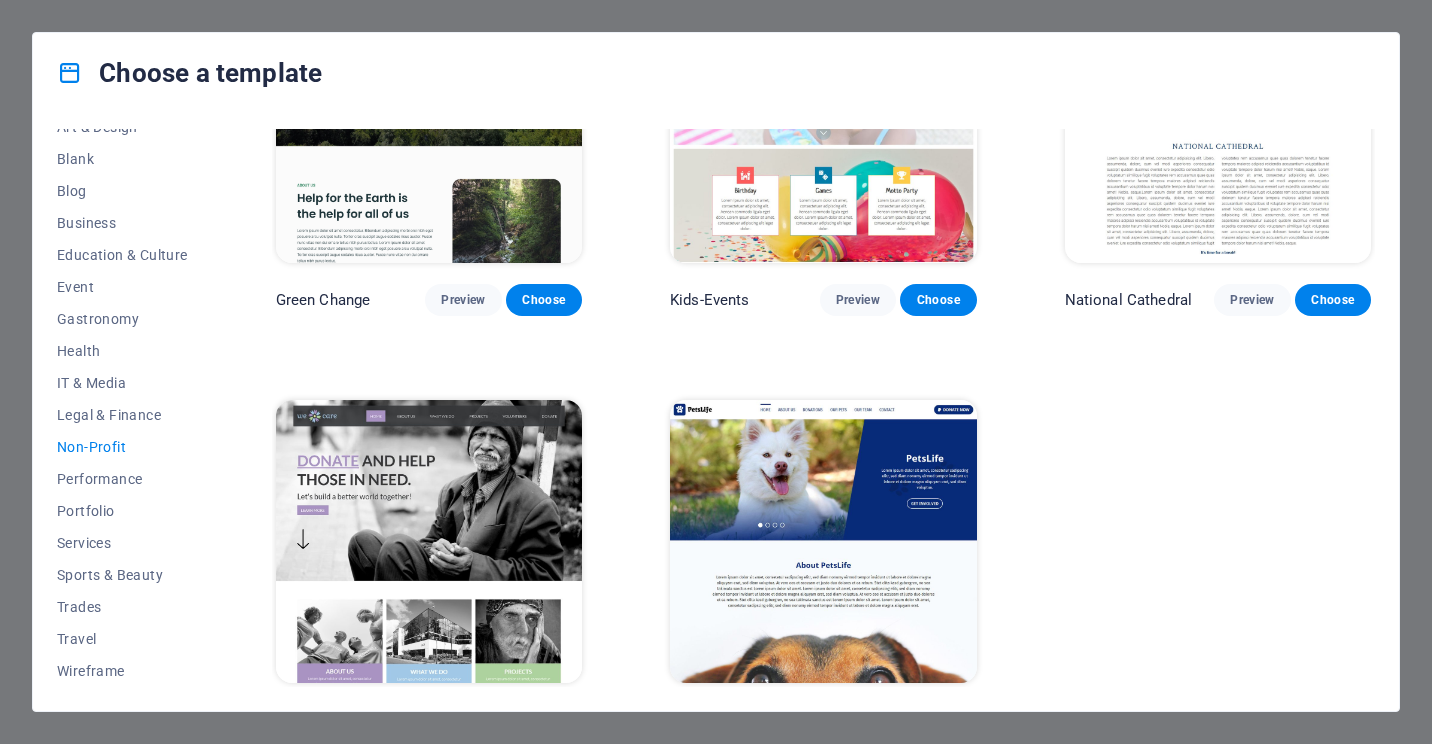 scroll, scrollTop: 196, scrollLeft: 0, axis: vertical 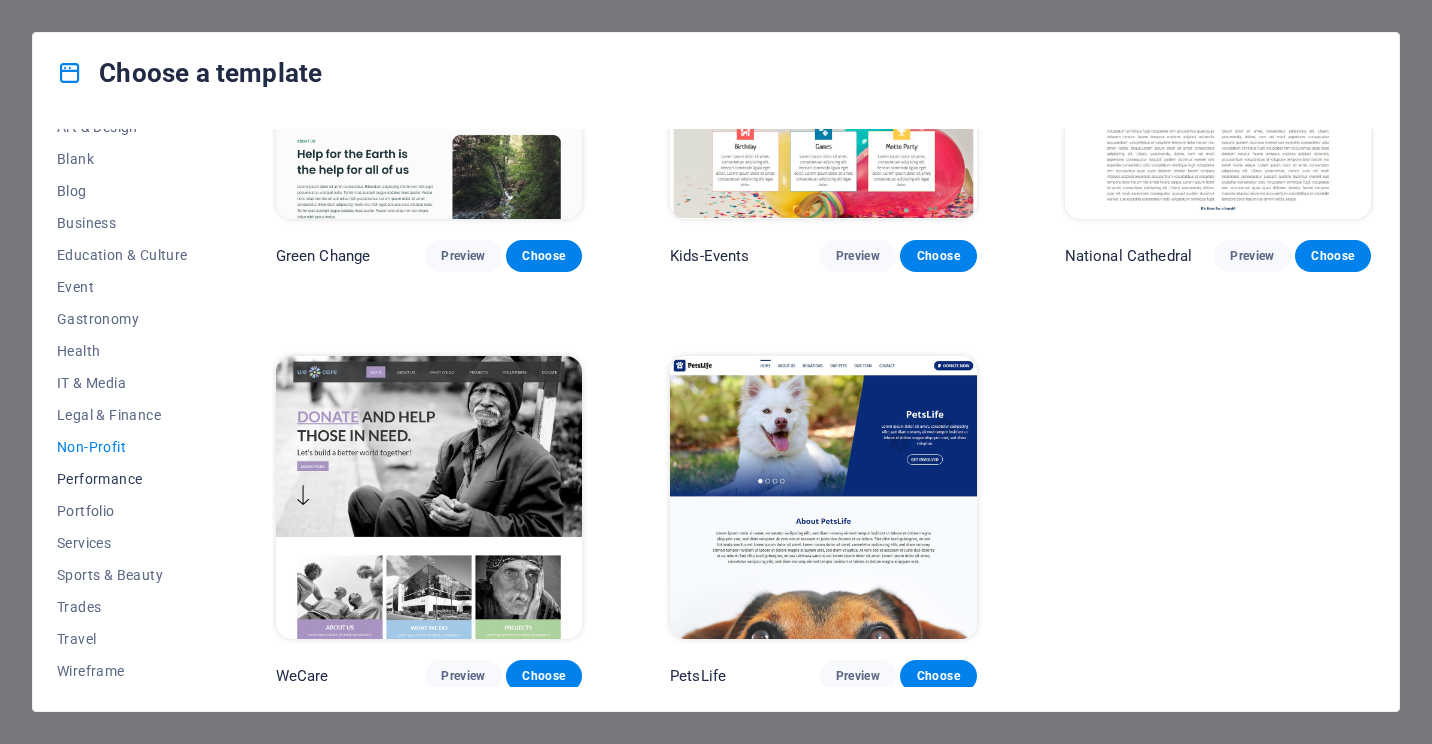 click on "Performance" at bounding box center (122, 479) 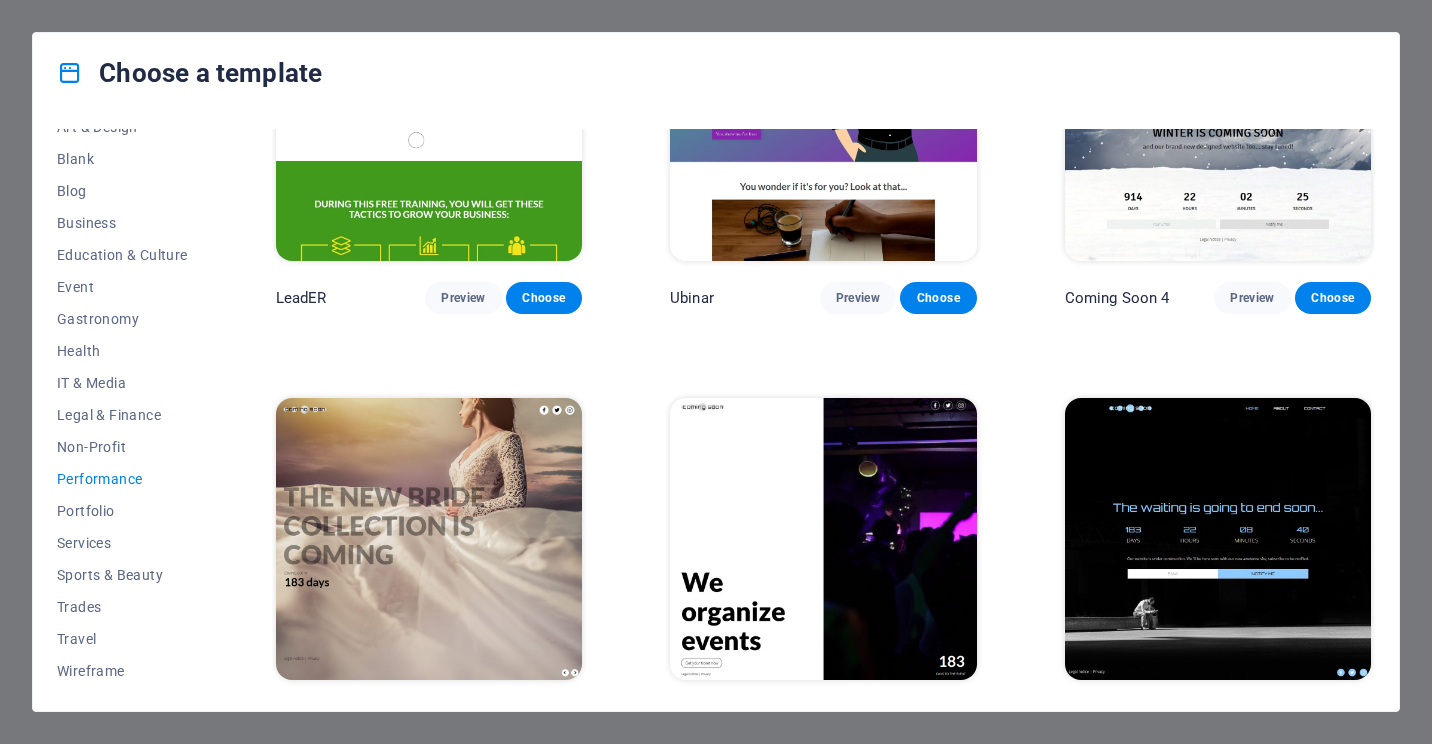scroll, scrollTop: 1865, scrollLeft: 0, axis: vertical 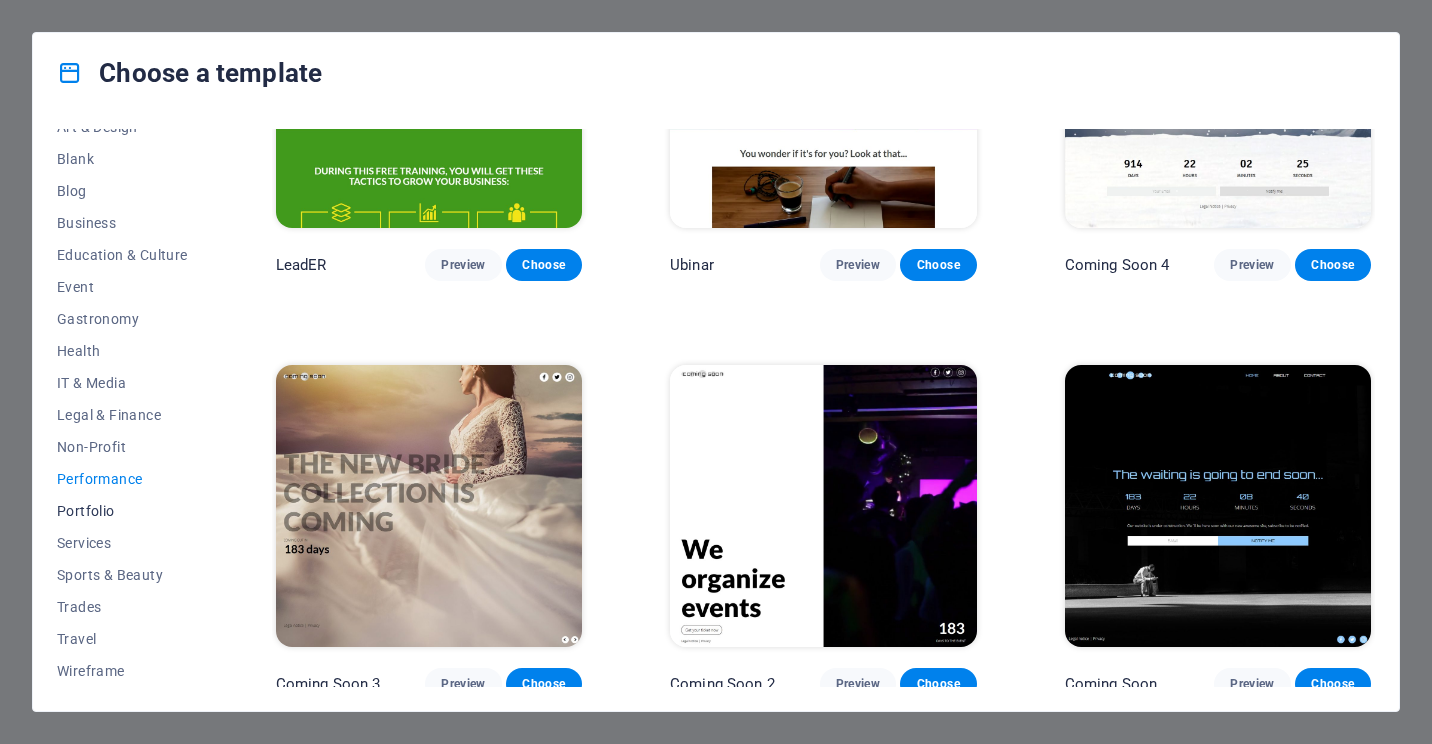 click on "Portfolio" at bounding box center (122, 511) 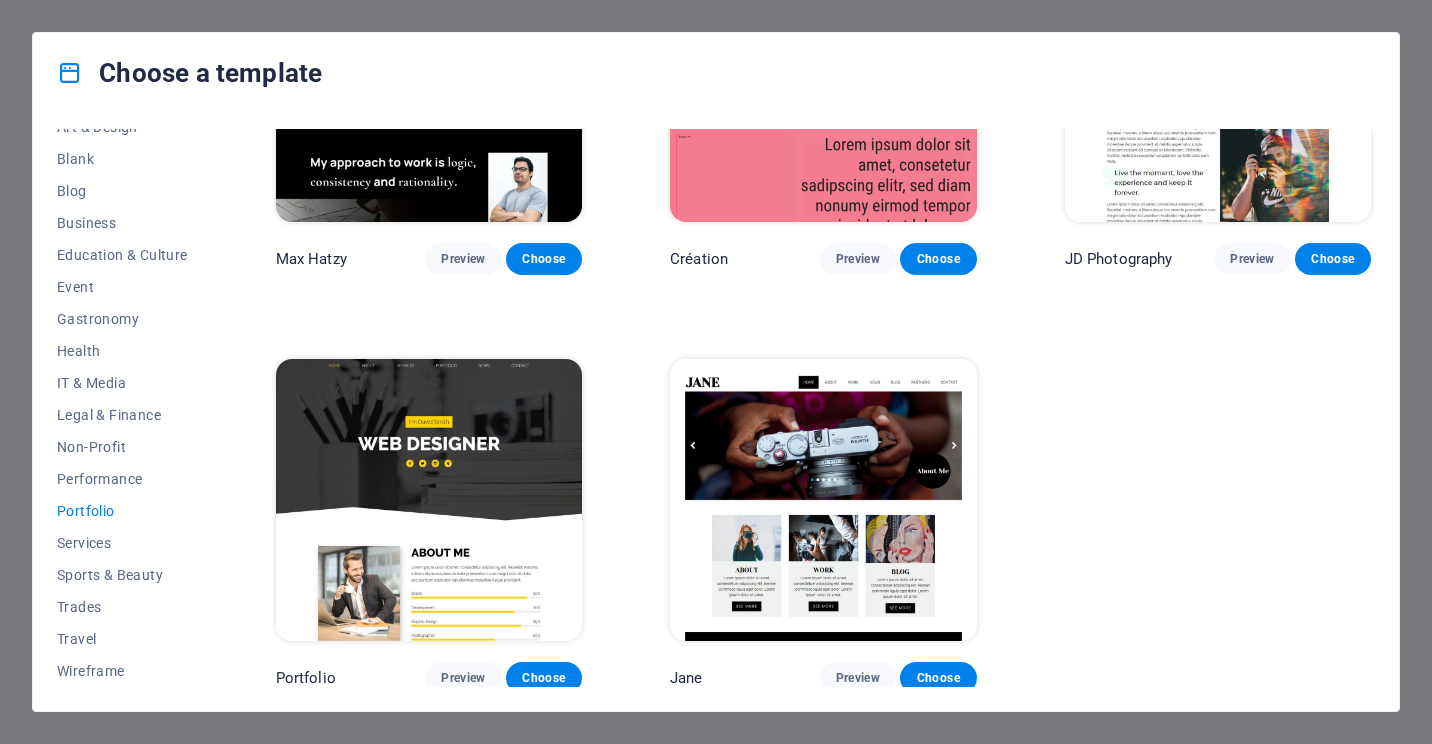 scroll, scrollTop: 0, scrollLeft: 0, axis: both 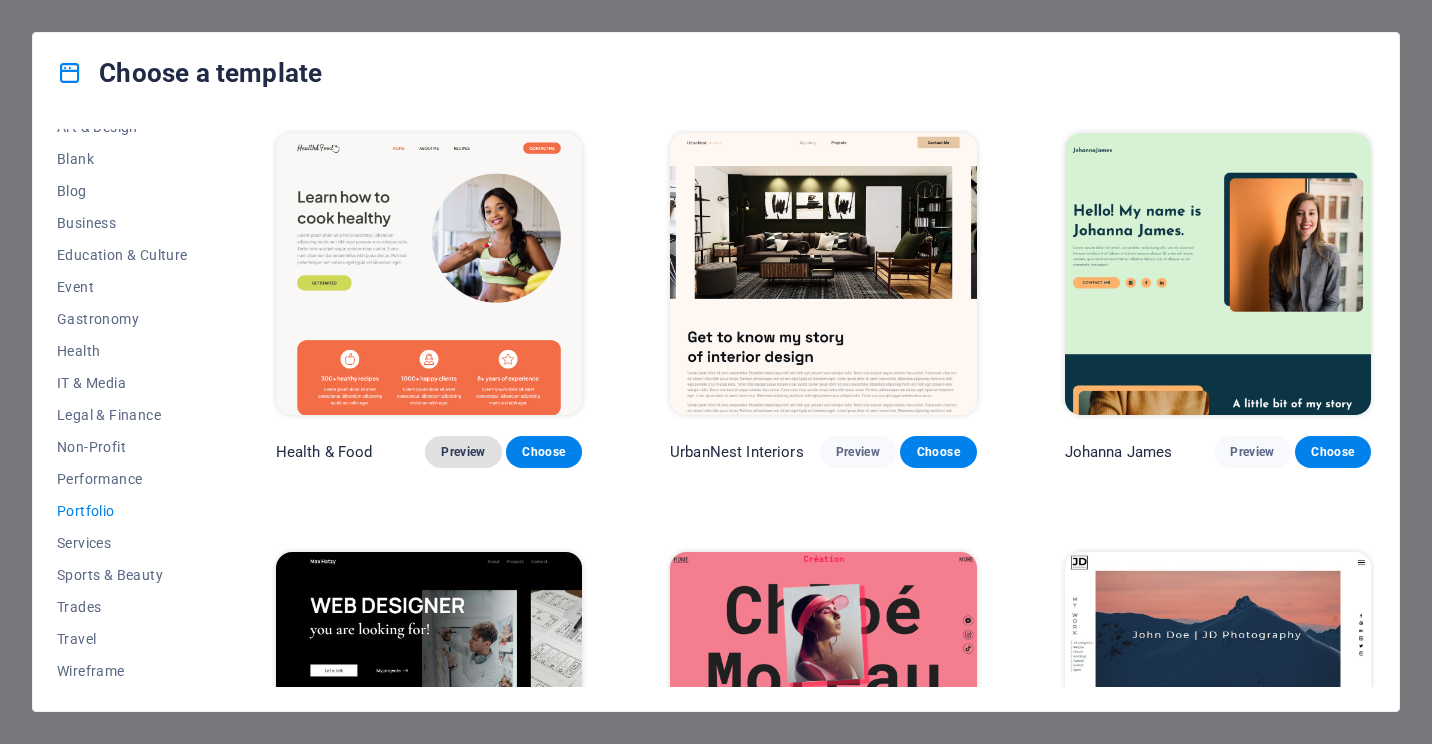 click on "Preview" at bounding box center (463, 452) 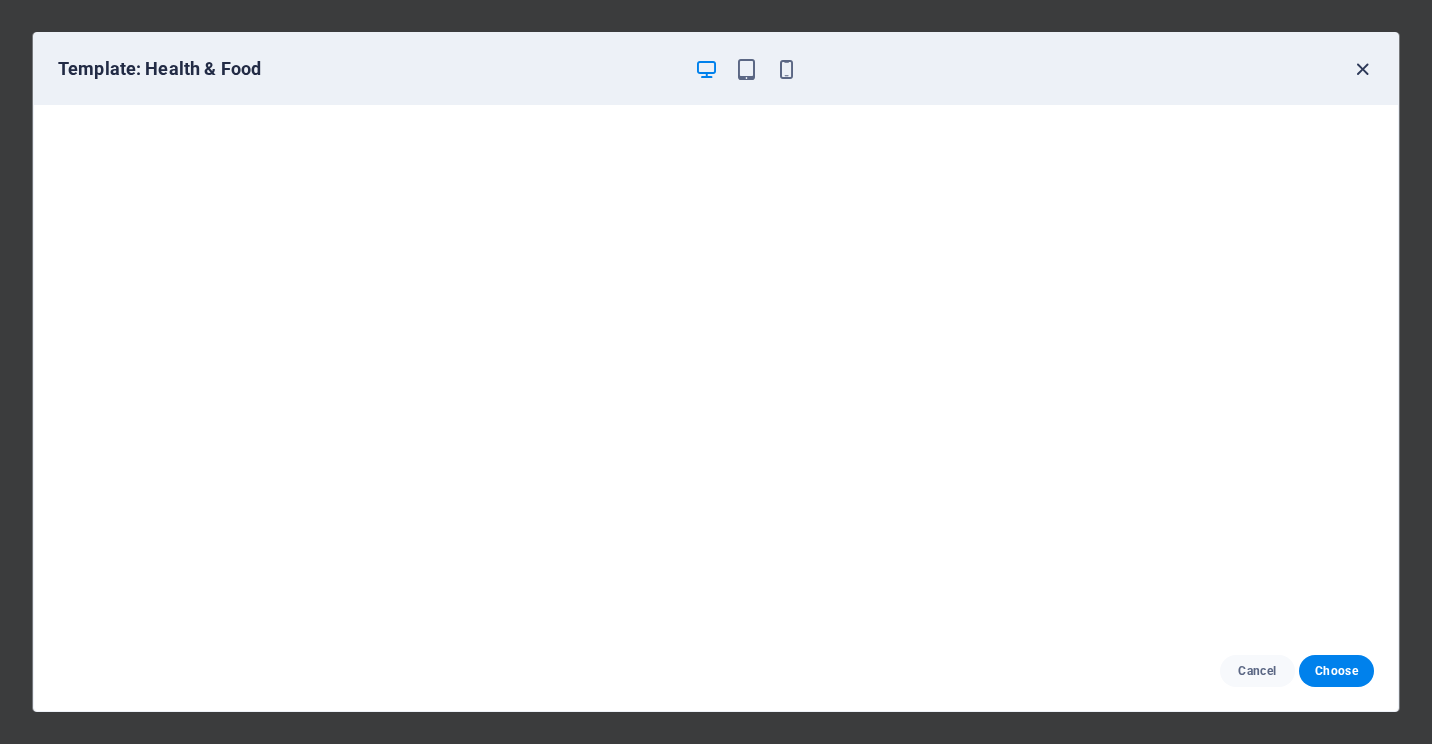 click at bounding box center (1362, 69) 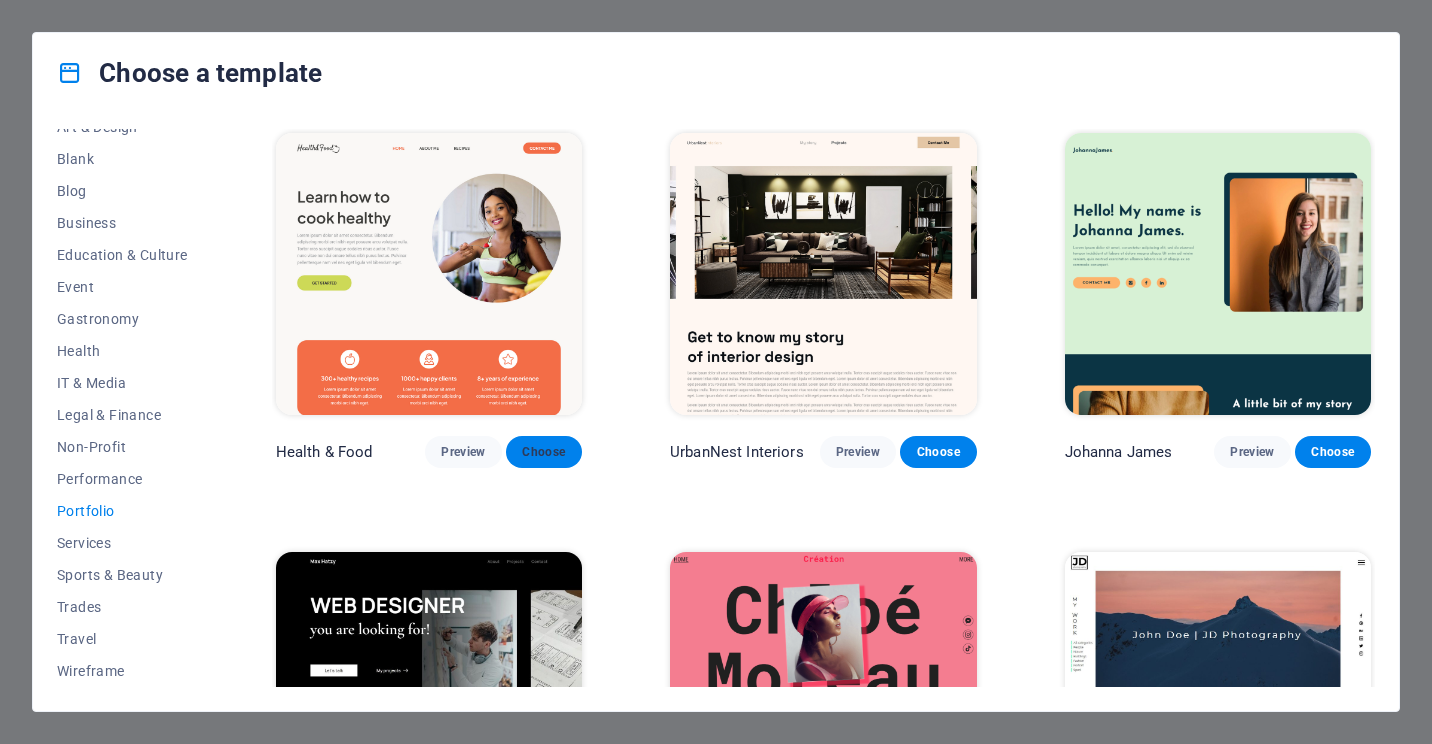 click on "Choose" at bounding box center [544, 452] 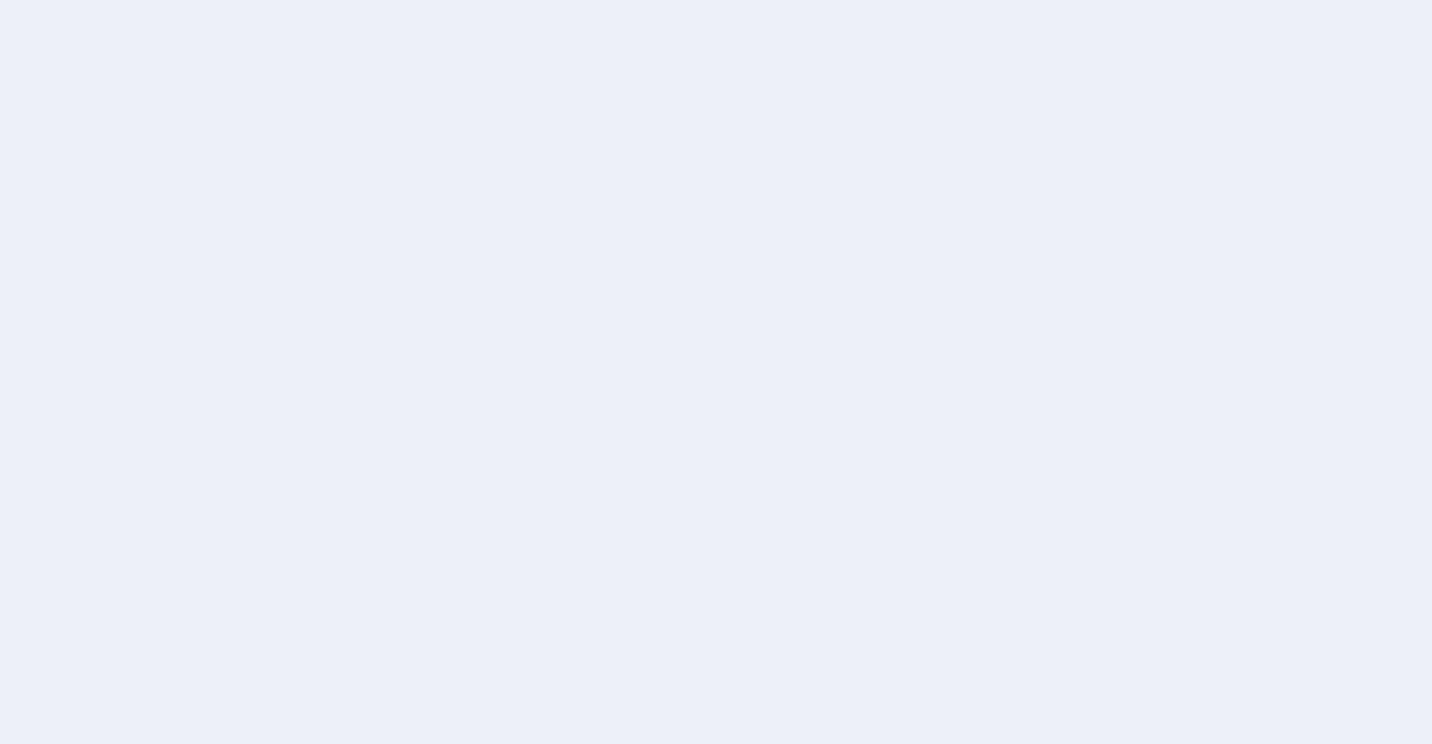 scroll, scrollTop: 0, scrollLeft: 0, axis: both 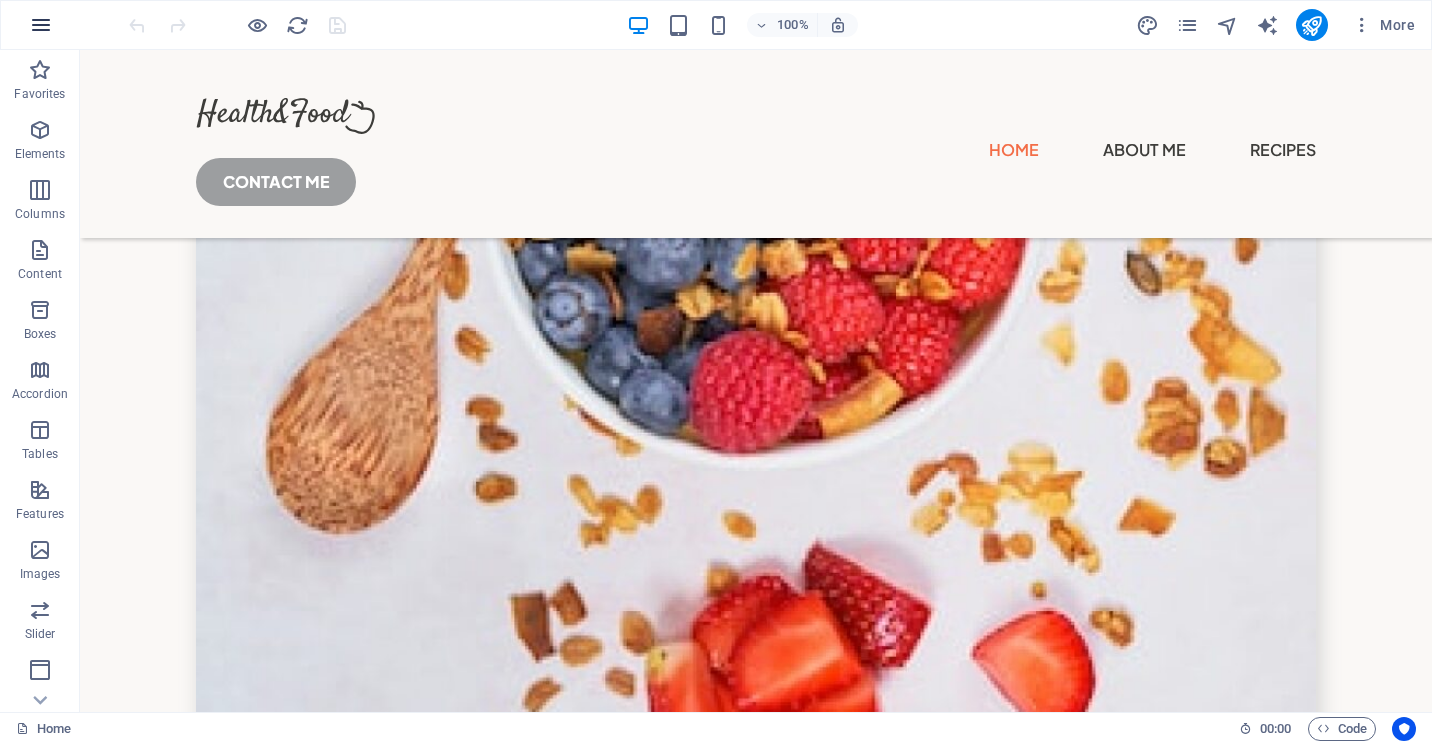 click at bounding box center [41, 25] 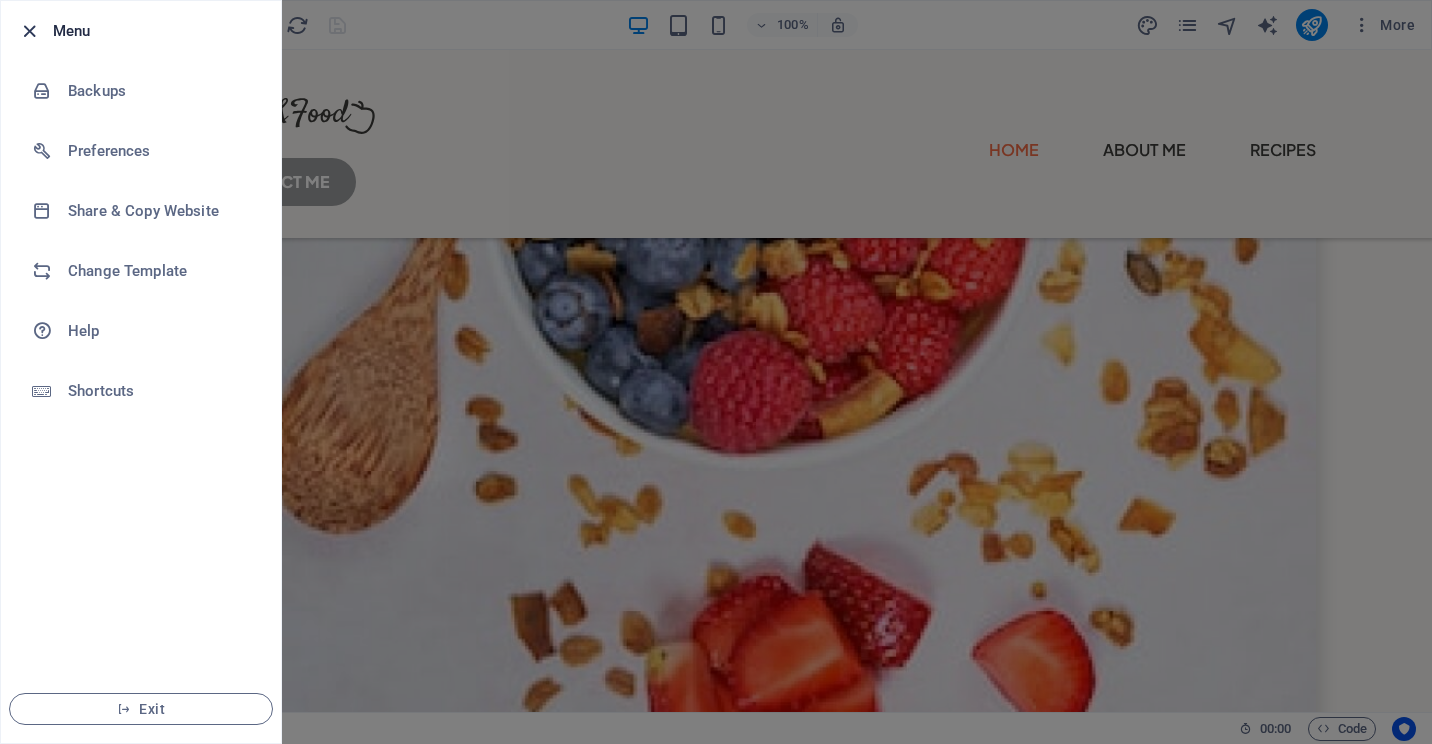 click at bounding box center [29, 31] 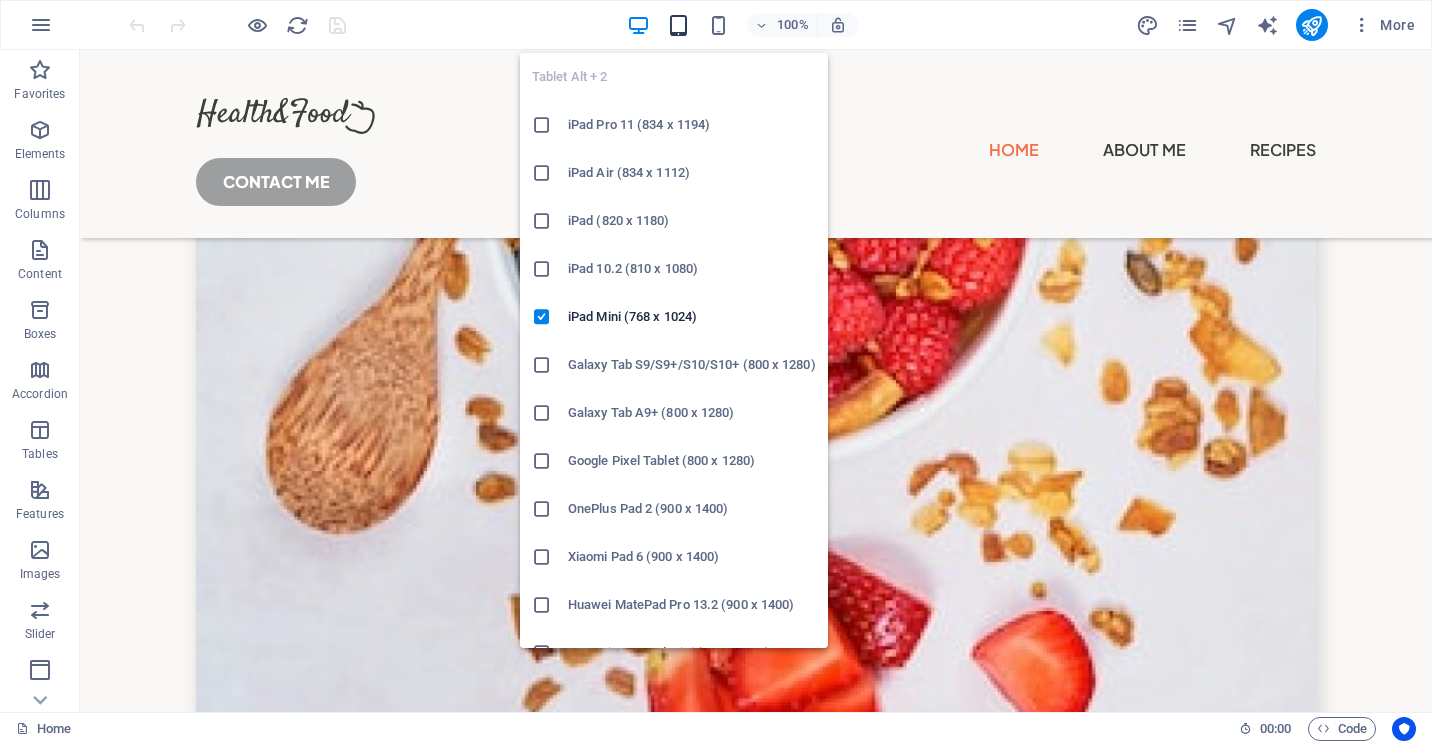 click at bounding box center (678, 25) 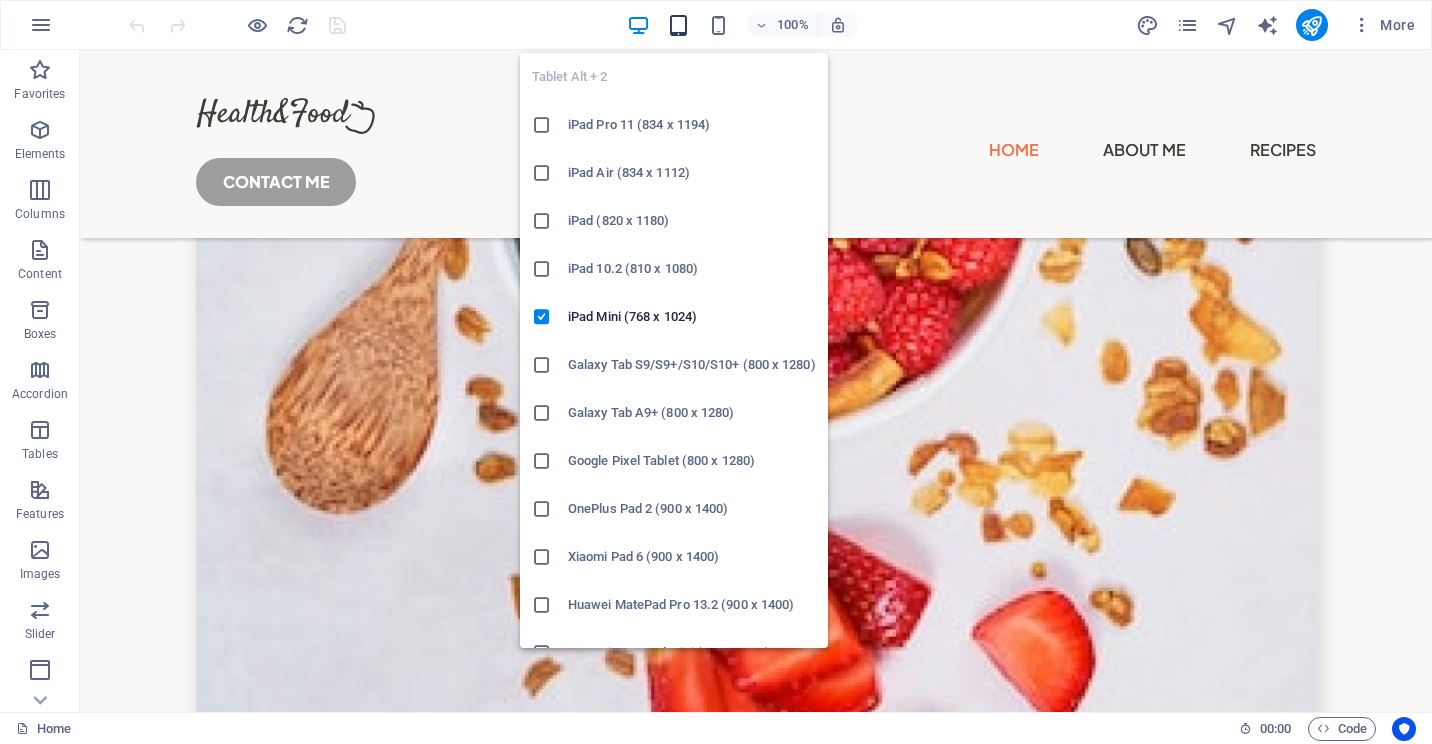 scroll, scrollTop: 6776, scrollLeft: 0, axis: vertical 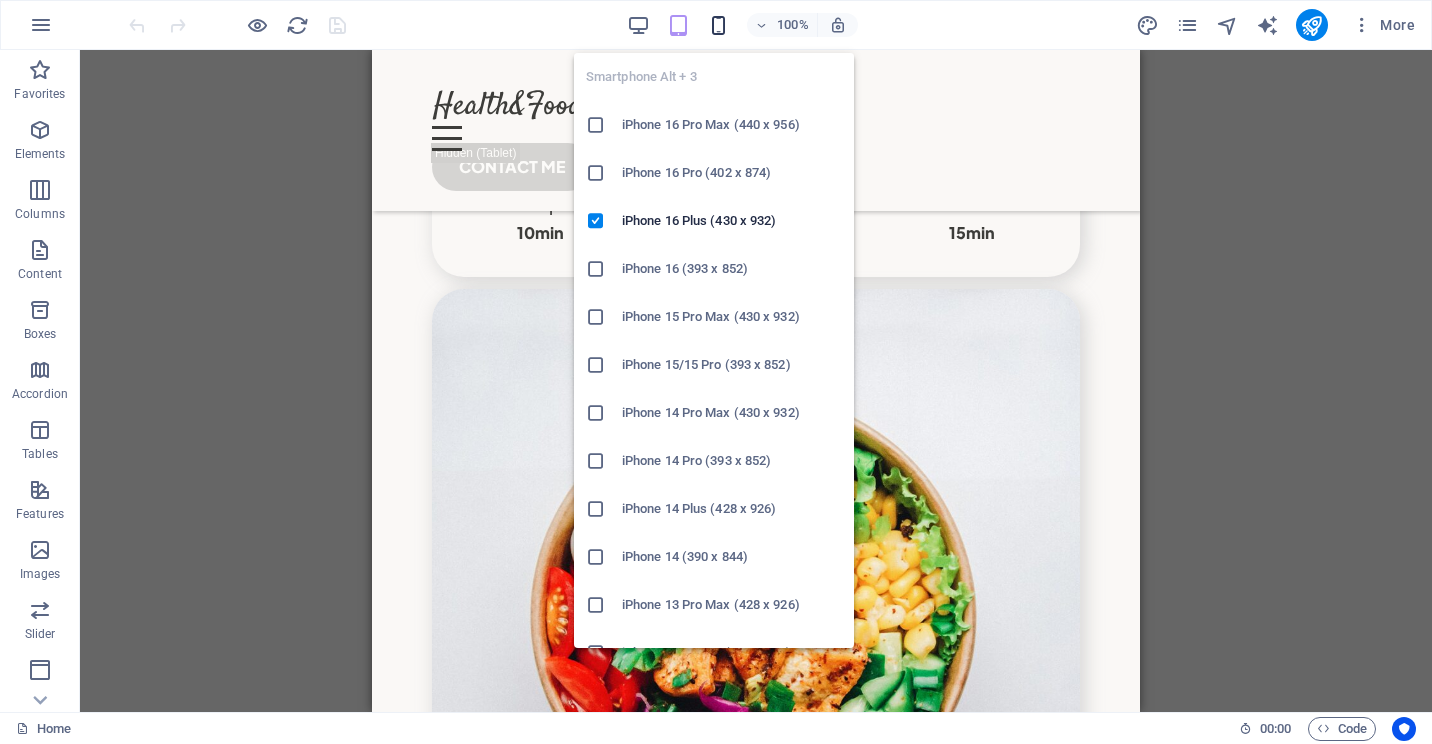 click at bounding box center [718, 25] 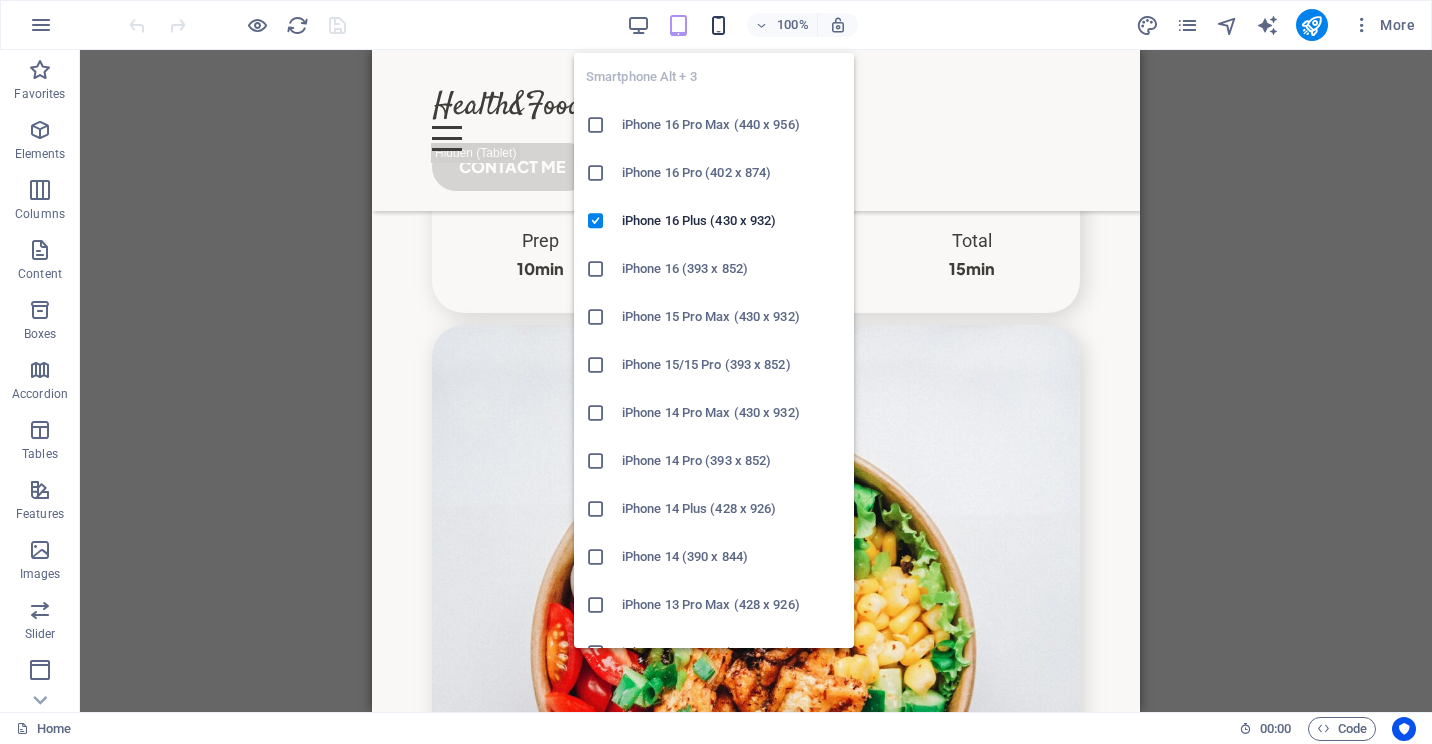 scroll, scrollTop: 6812, scrollLeft: 0, axis: vertical 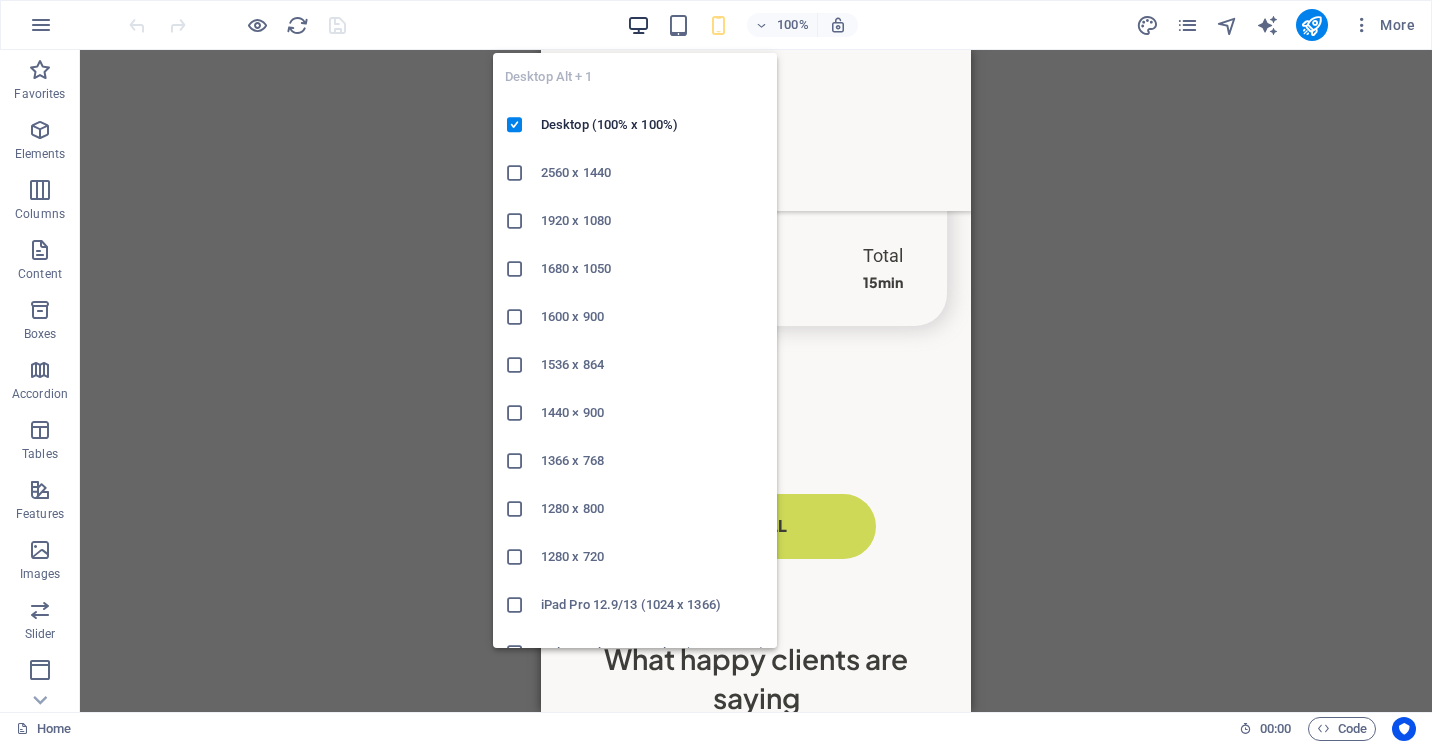 click at bounding box center [638, 25] 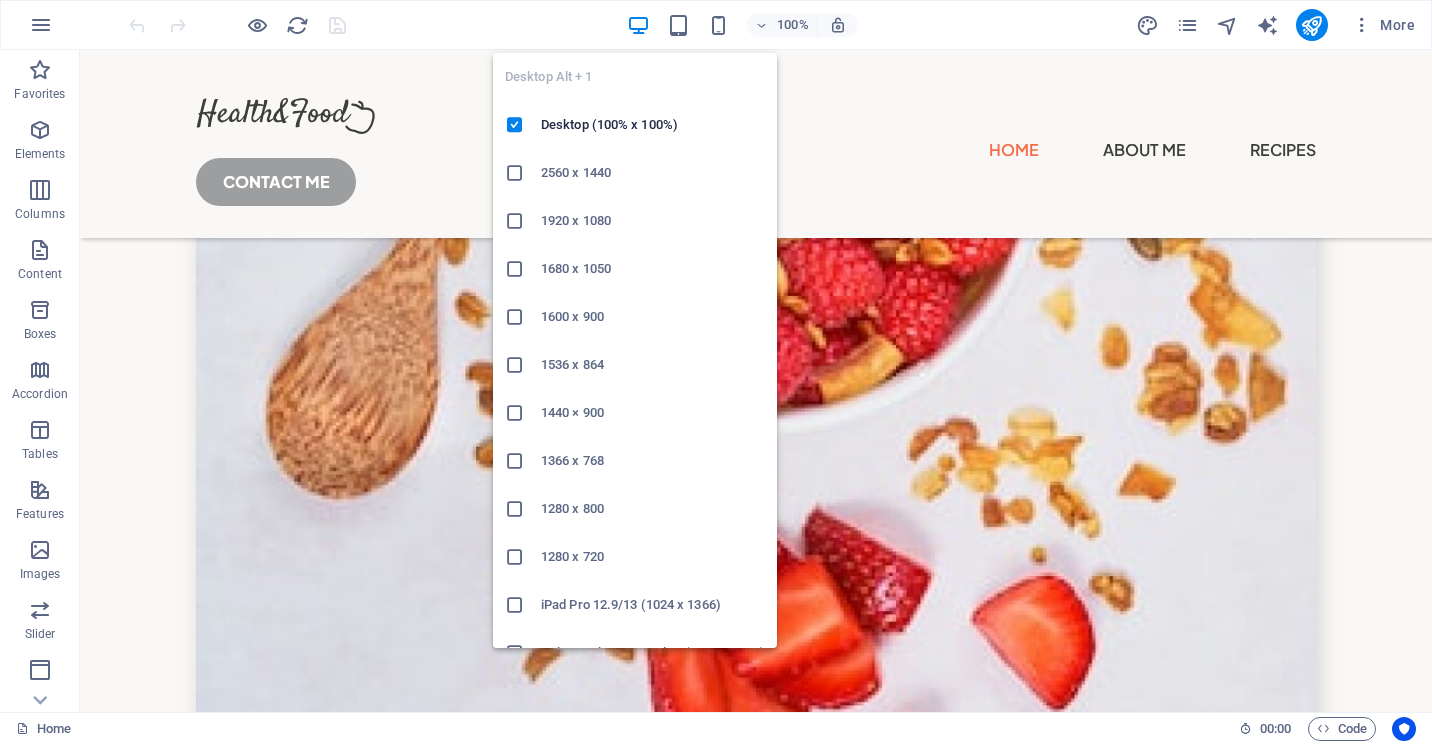scroll, scrollTop: 6725, scrollLeft: 0, axis: vertical 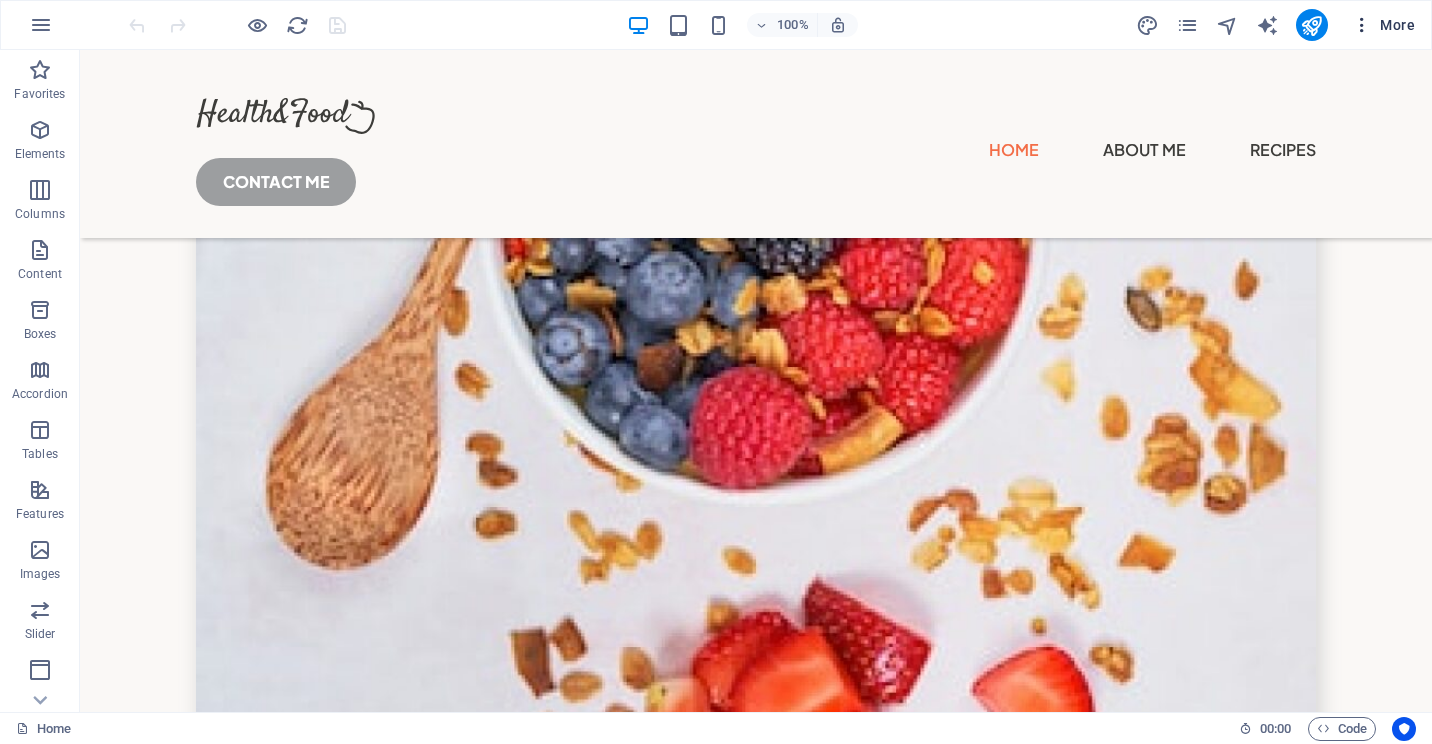 click on "More" at bounding box center (1383, 25) 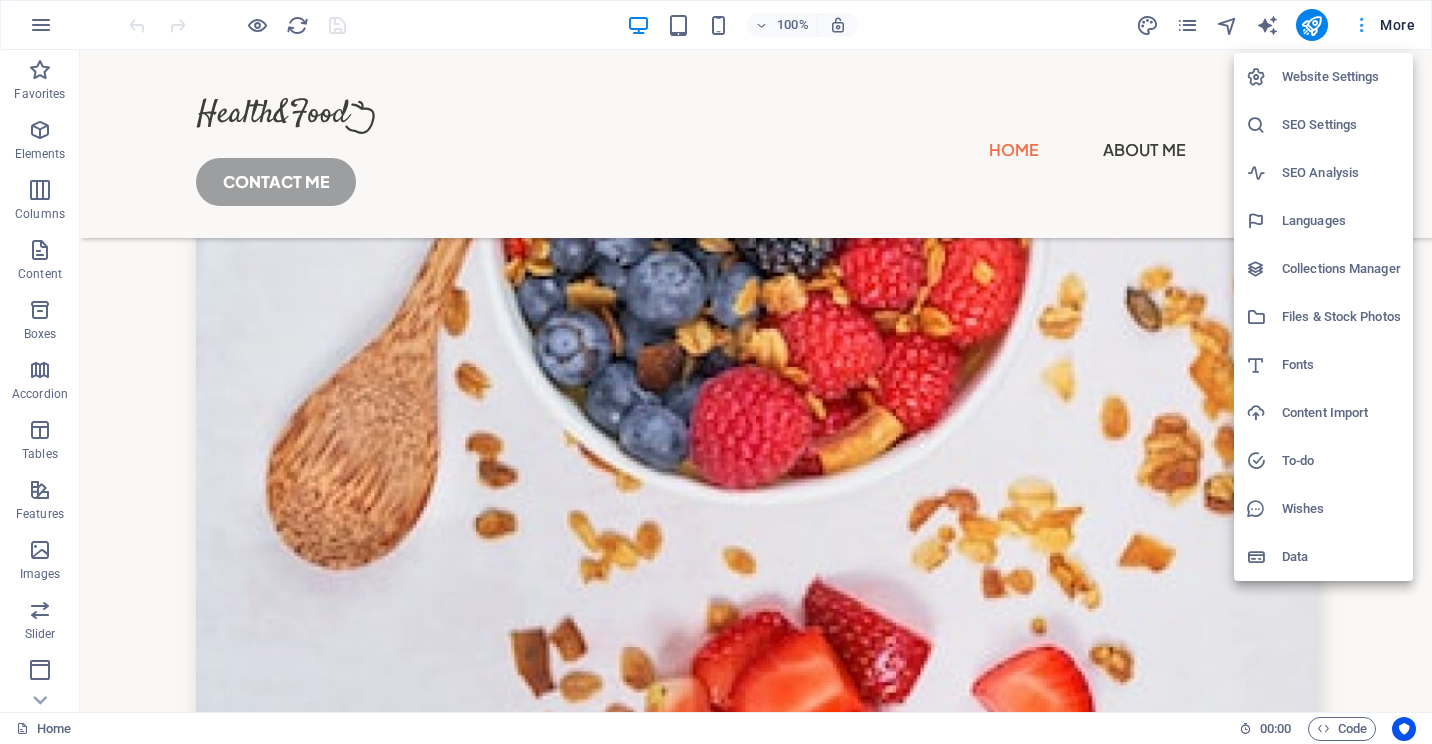 click at bounding box center [716, 372] 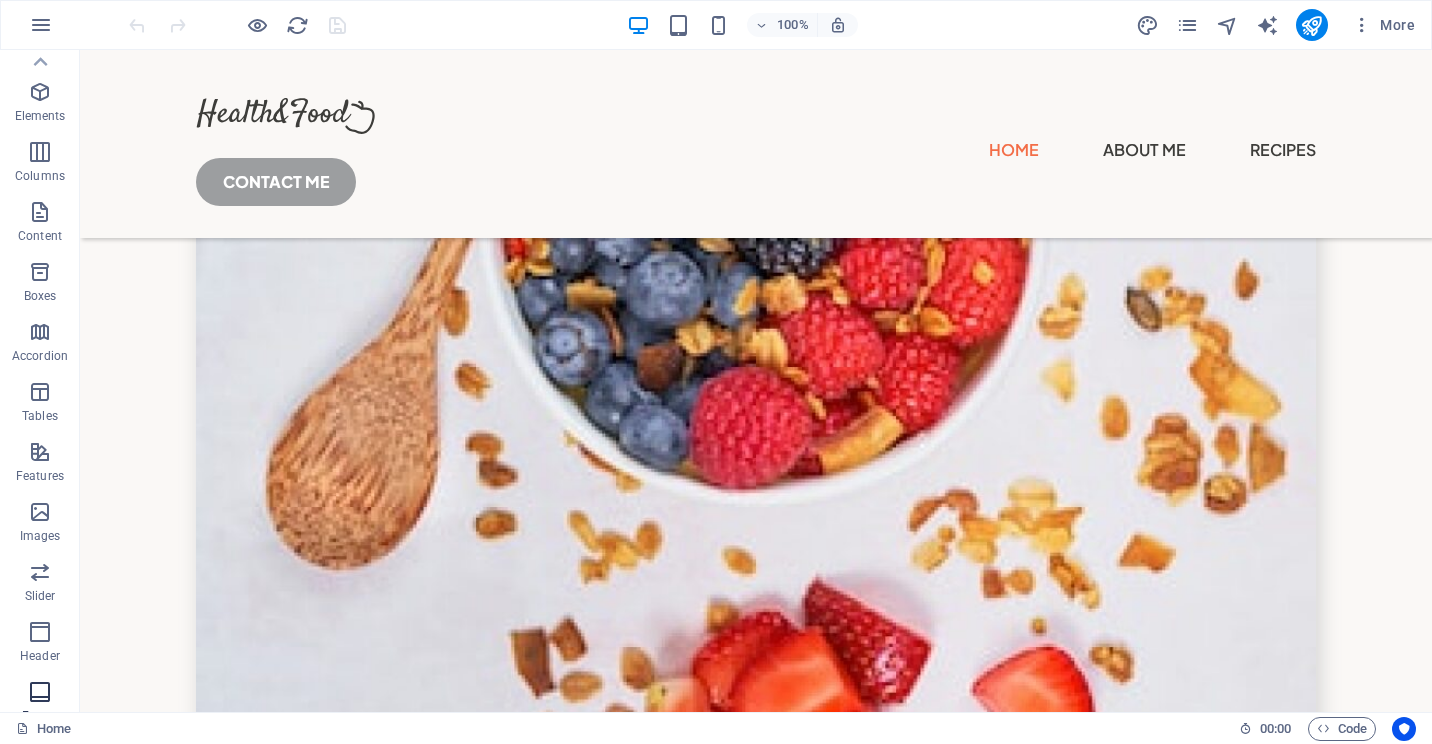 scroll, scrollTop: 0, scrollLeft: 0, axis: both 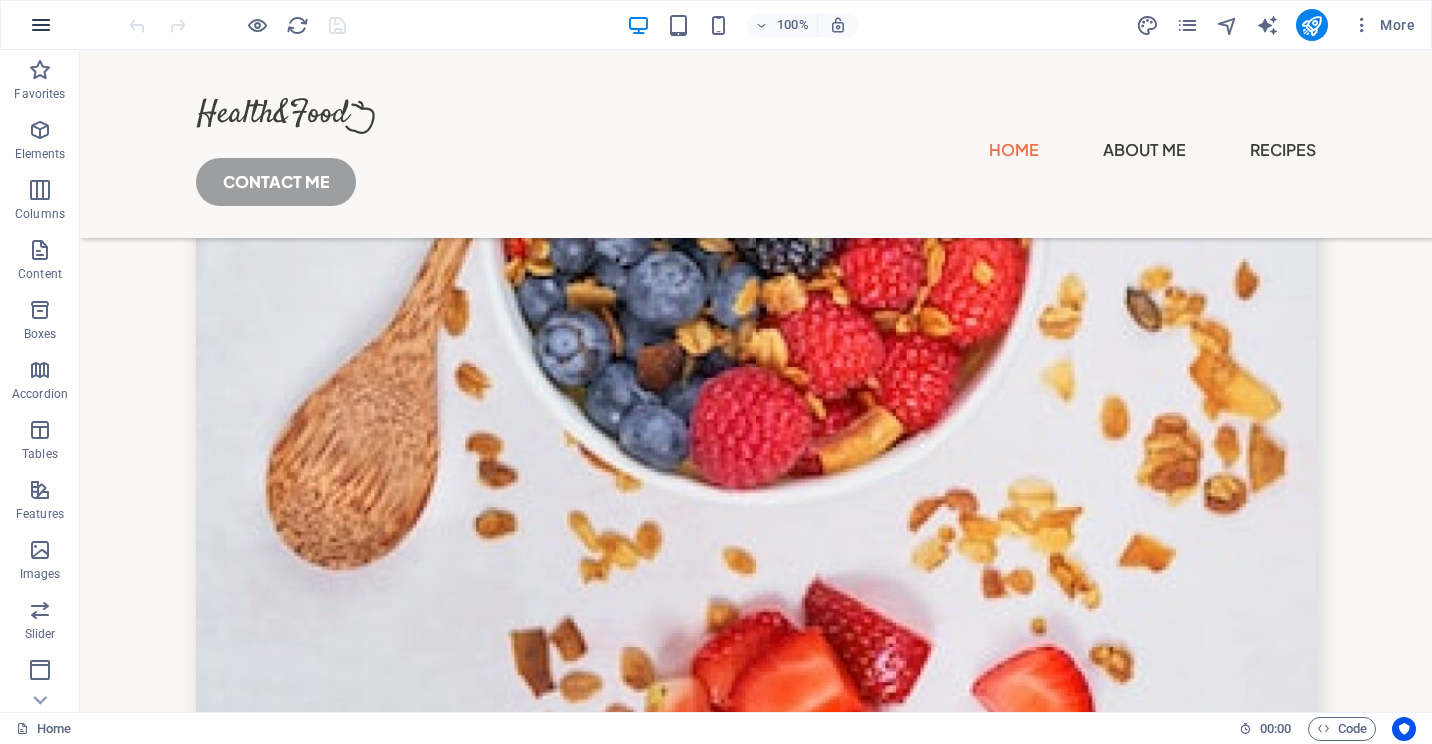 click at bounding box center [41, 25] 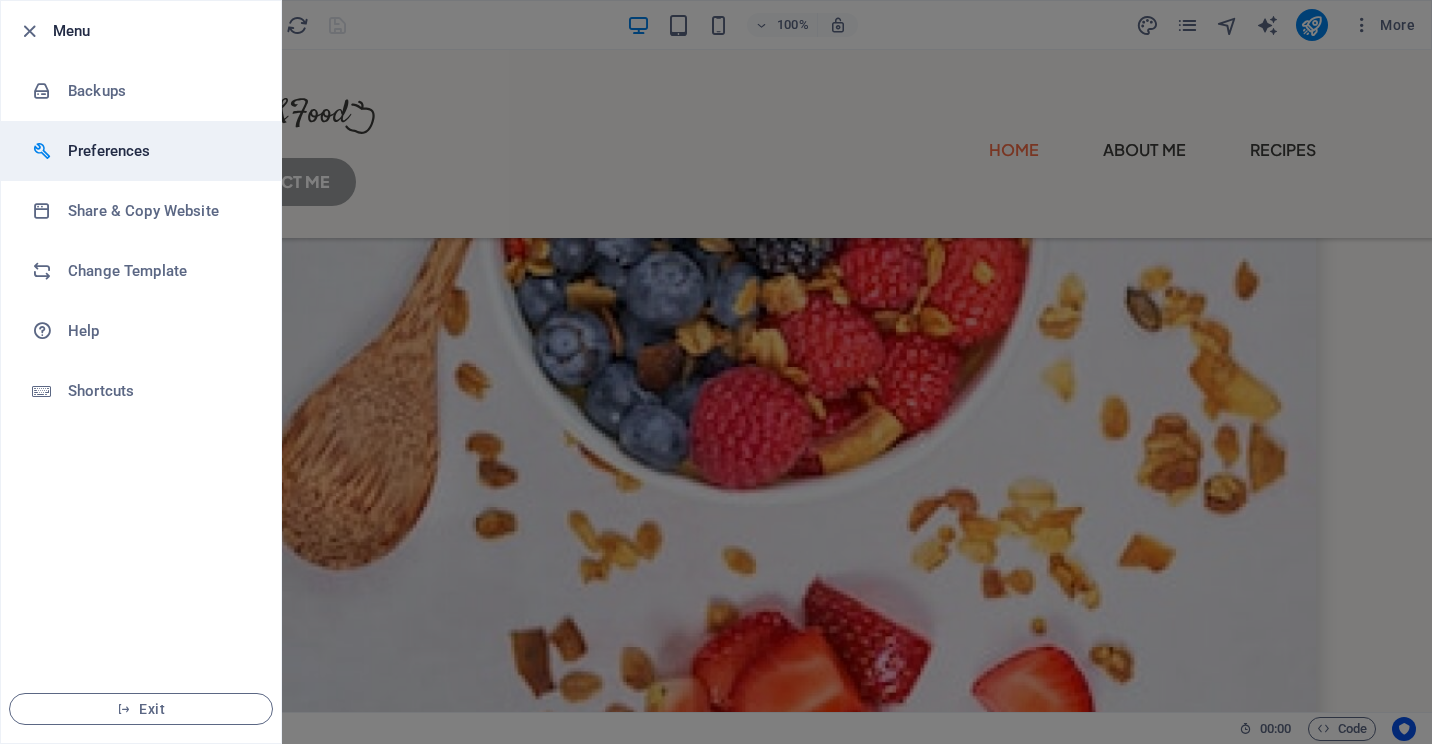 click on "Preferences" at bounding box center [160, 151] 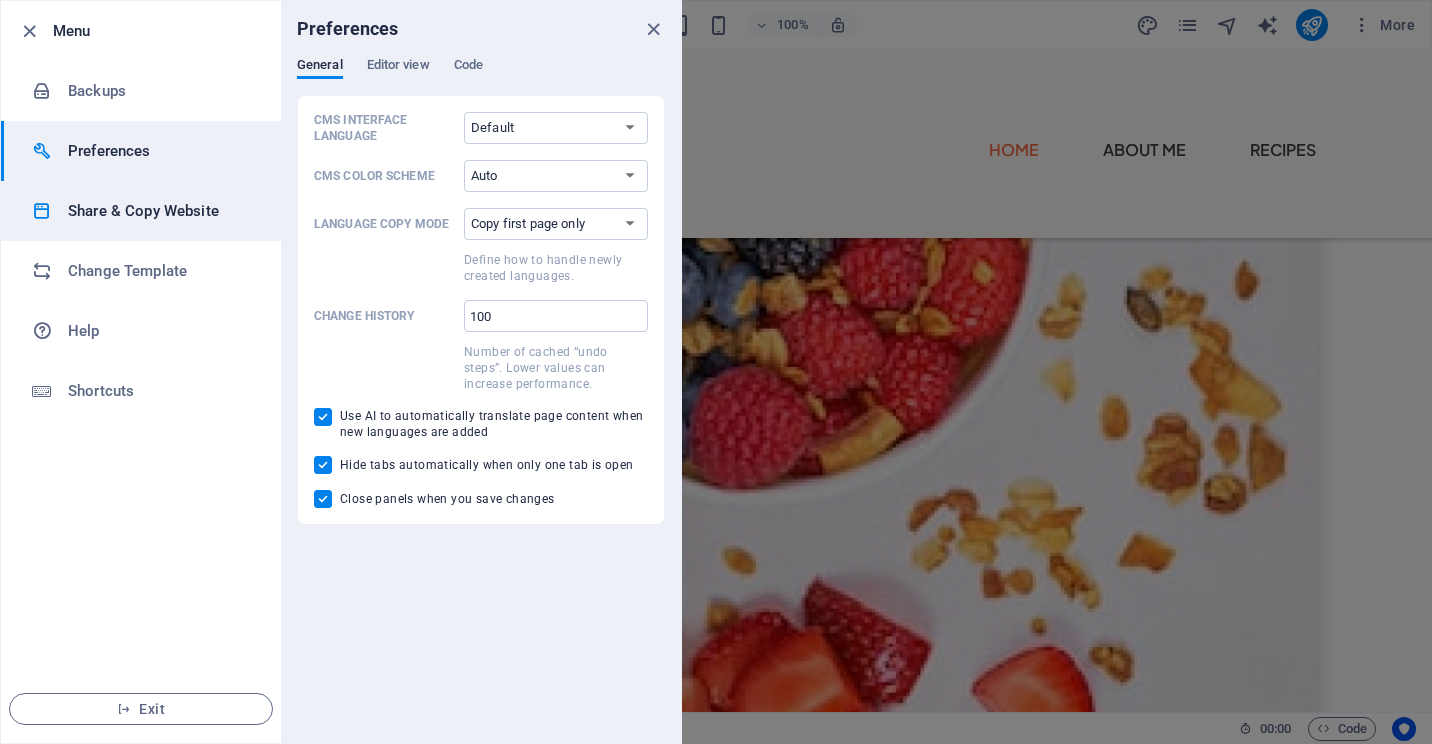 click on "Share & Copy Website" at bounding box center [160, 211] 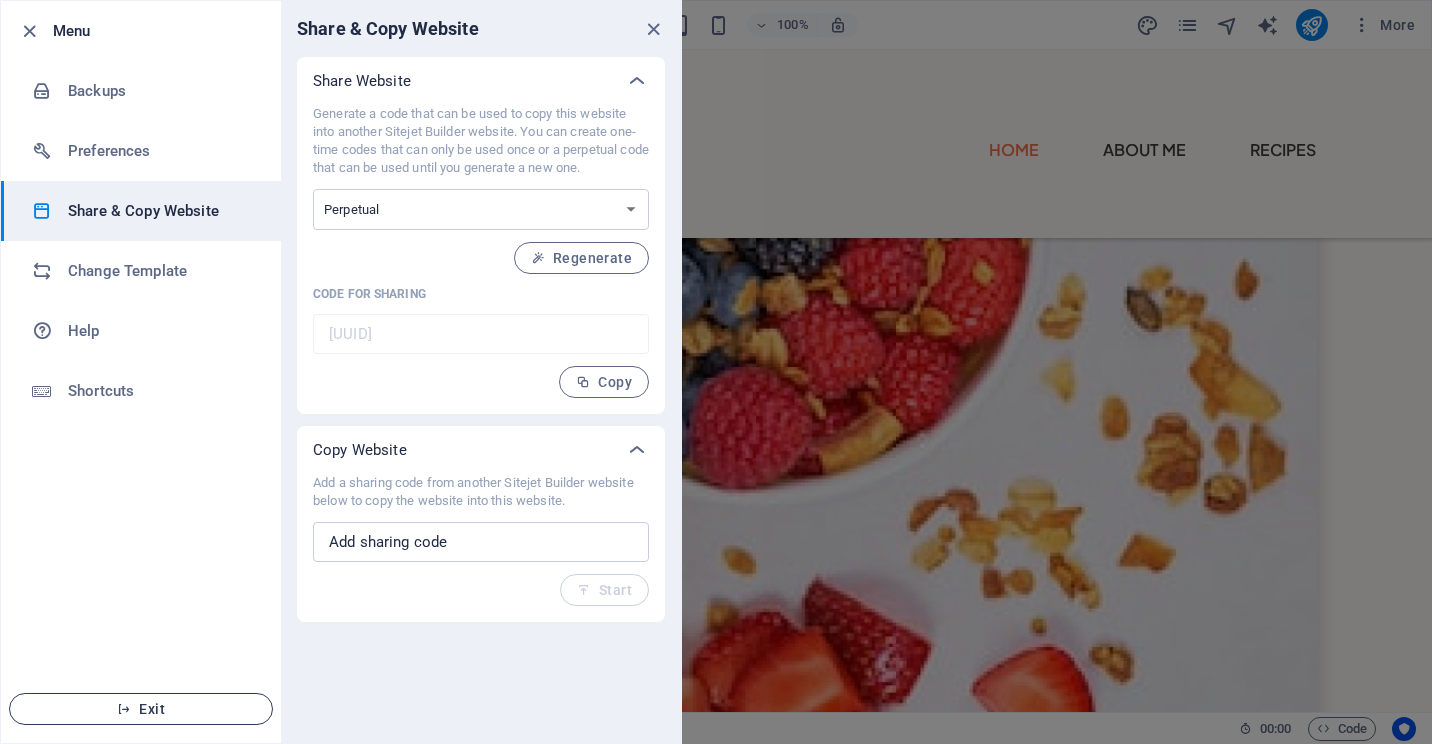 click on "Exit" at bounding box center (141, 709) 